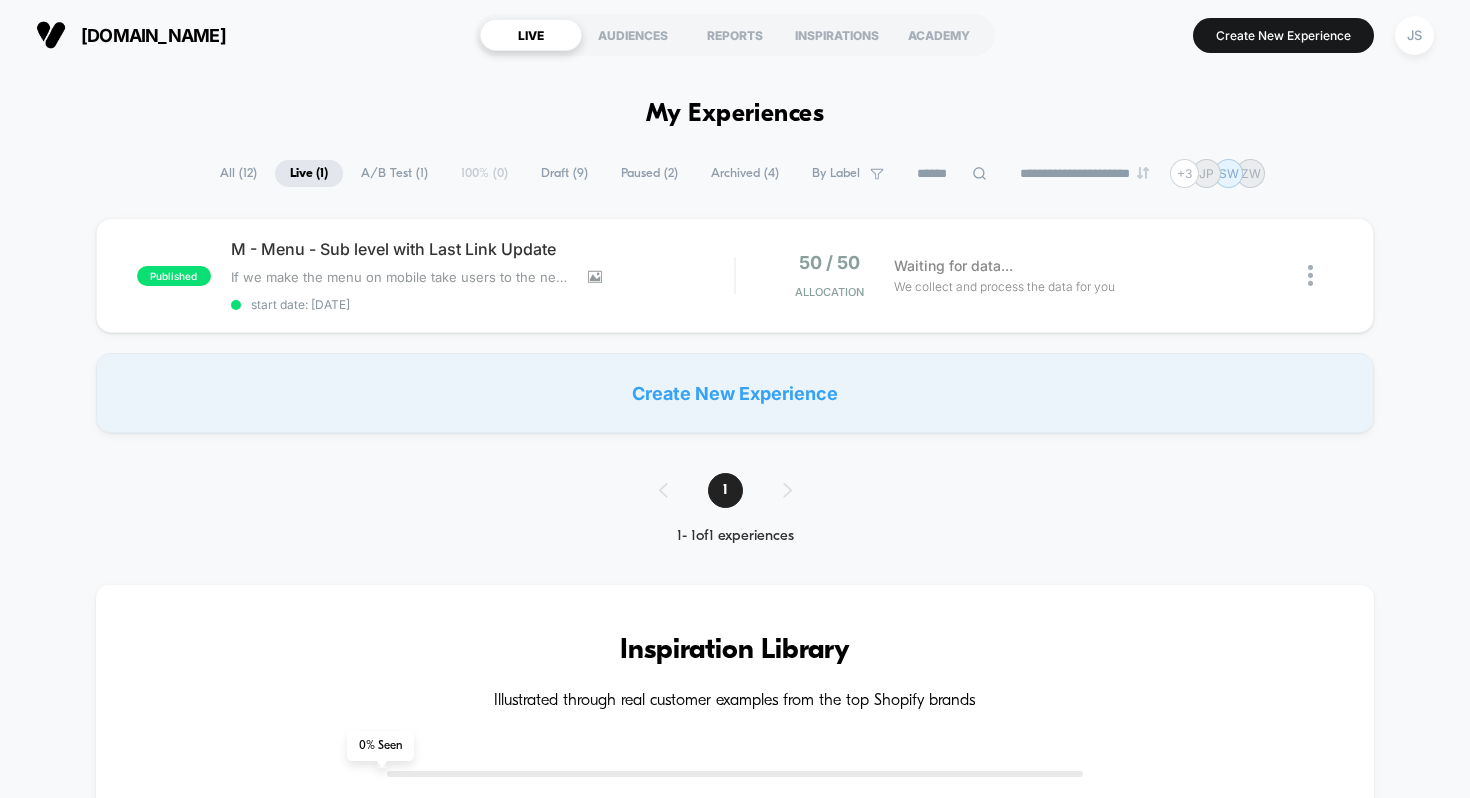 scroll, scrollTop: 0, scrollLeft: 0, axis: both 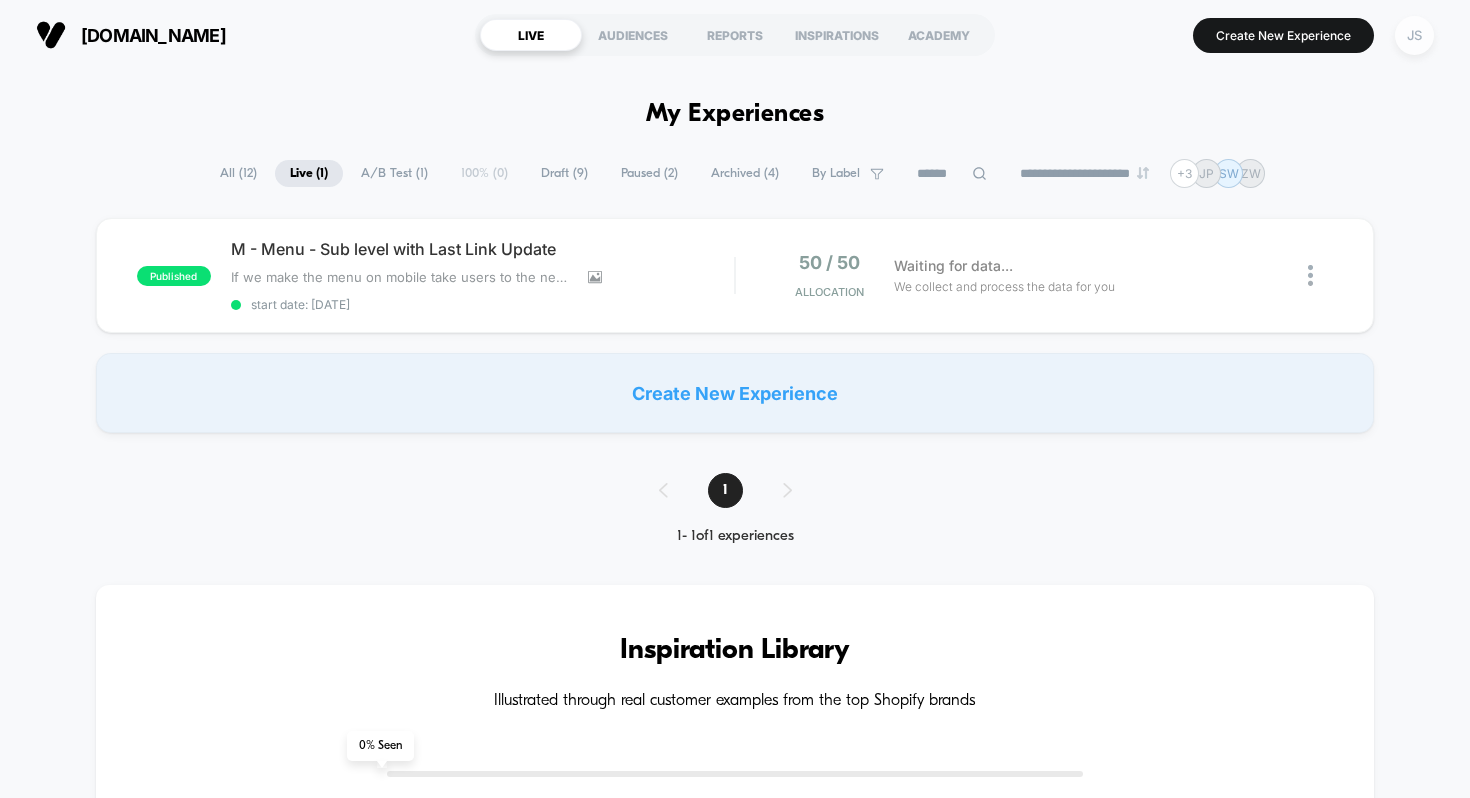 click on "JS" at bounding box center [1414, 35] 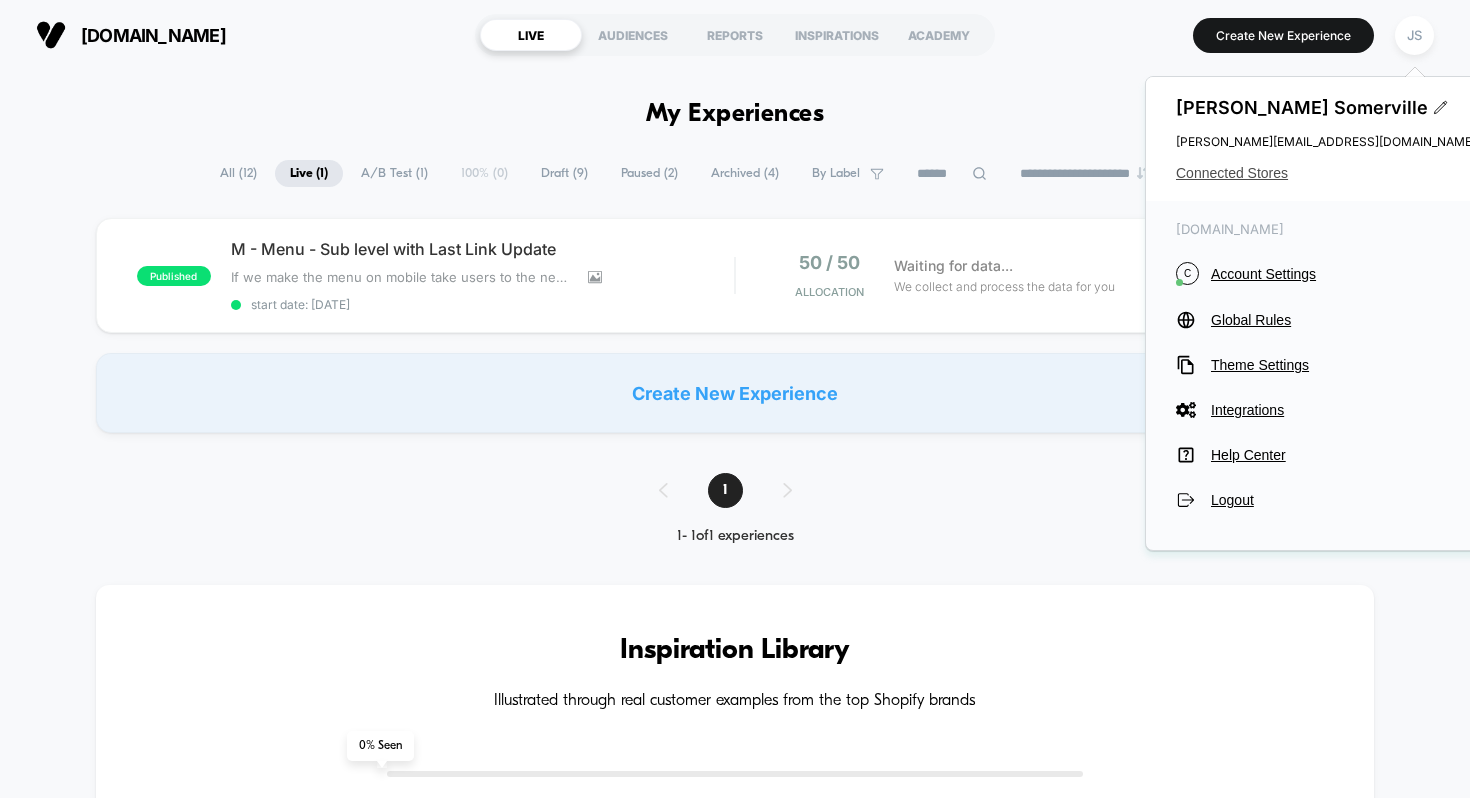 click on "Connected Stores" at bounding box center [1326, 173] 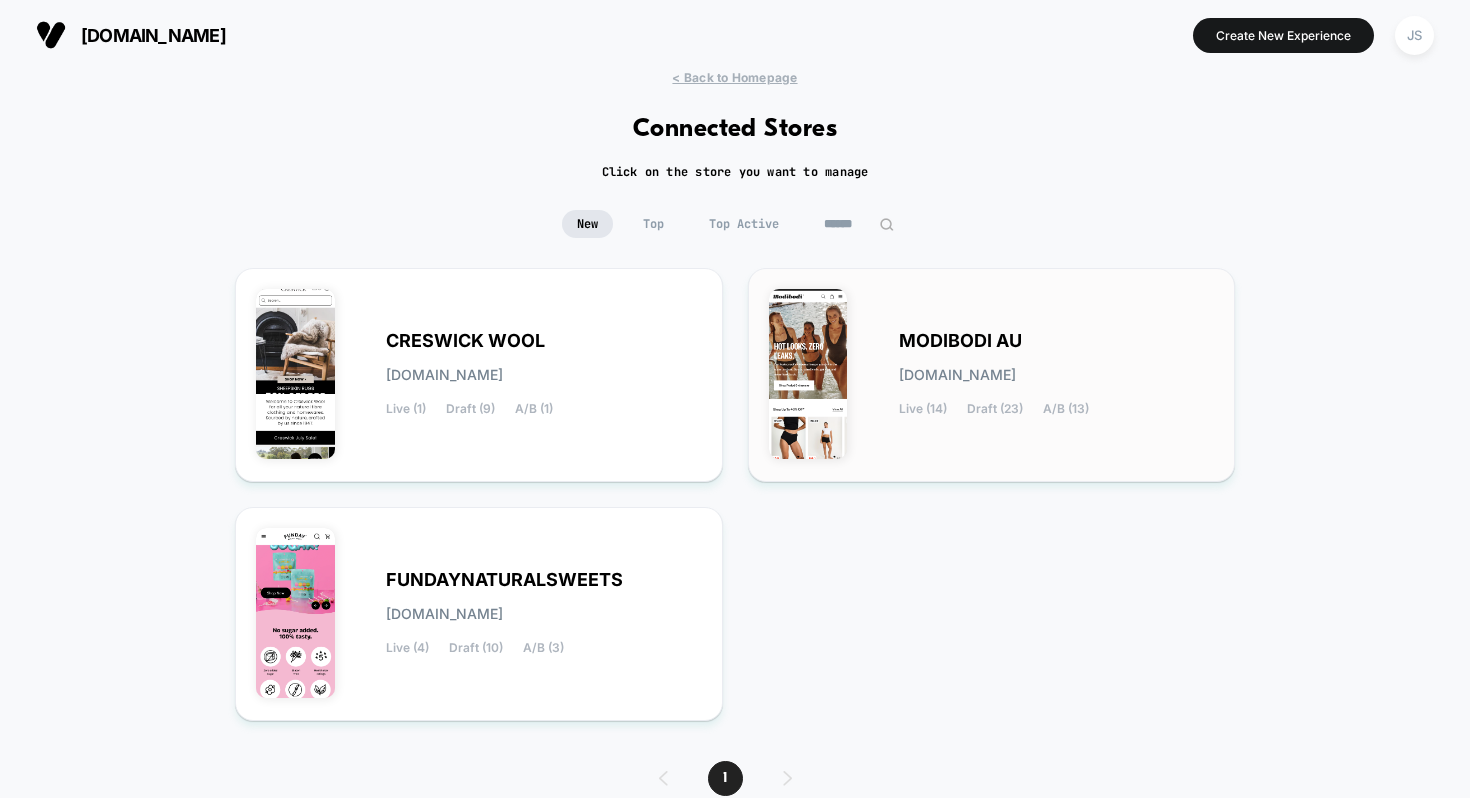 click on "MODIBODI AU" at bounding box center [960, 341] 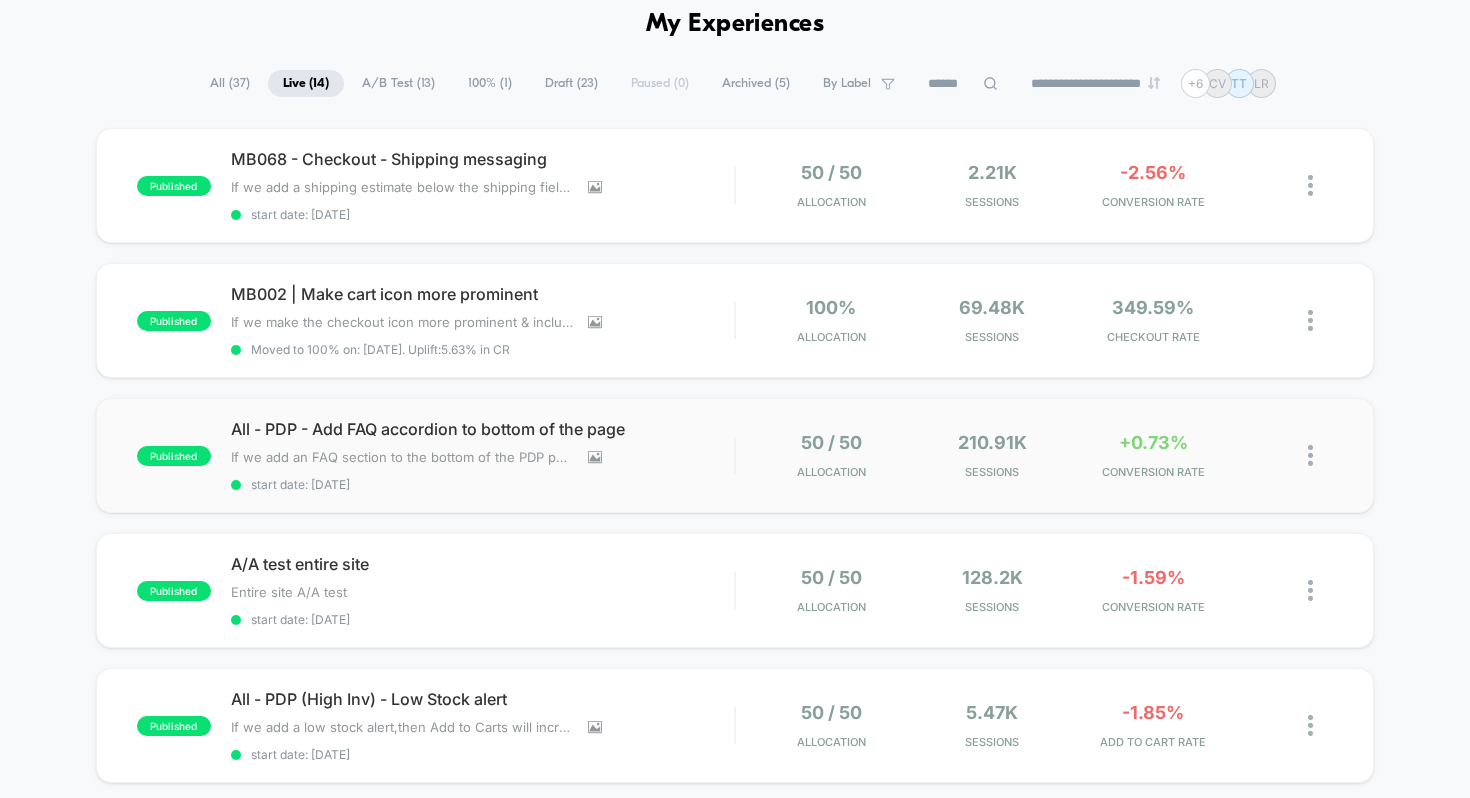 scroll, scrollTop: 24, scrollLeft: 0, axis: vertical 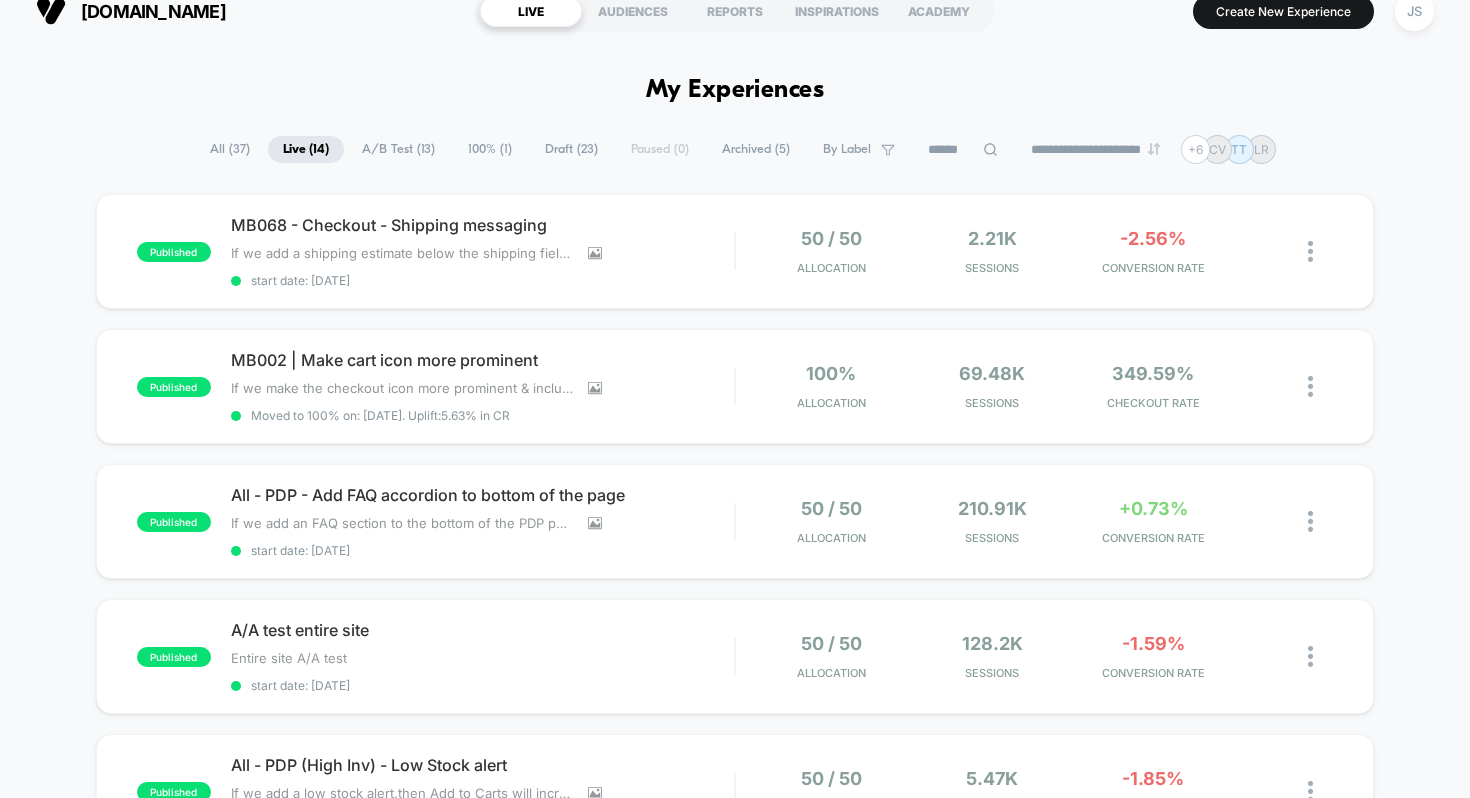 click on "Draft ( 23 )" at bounding box center (571, 149) 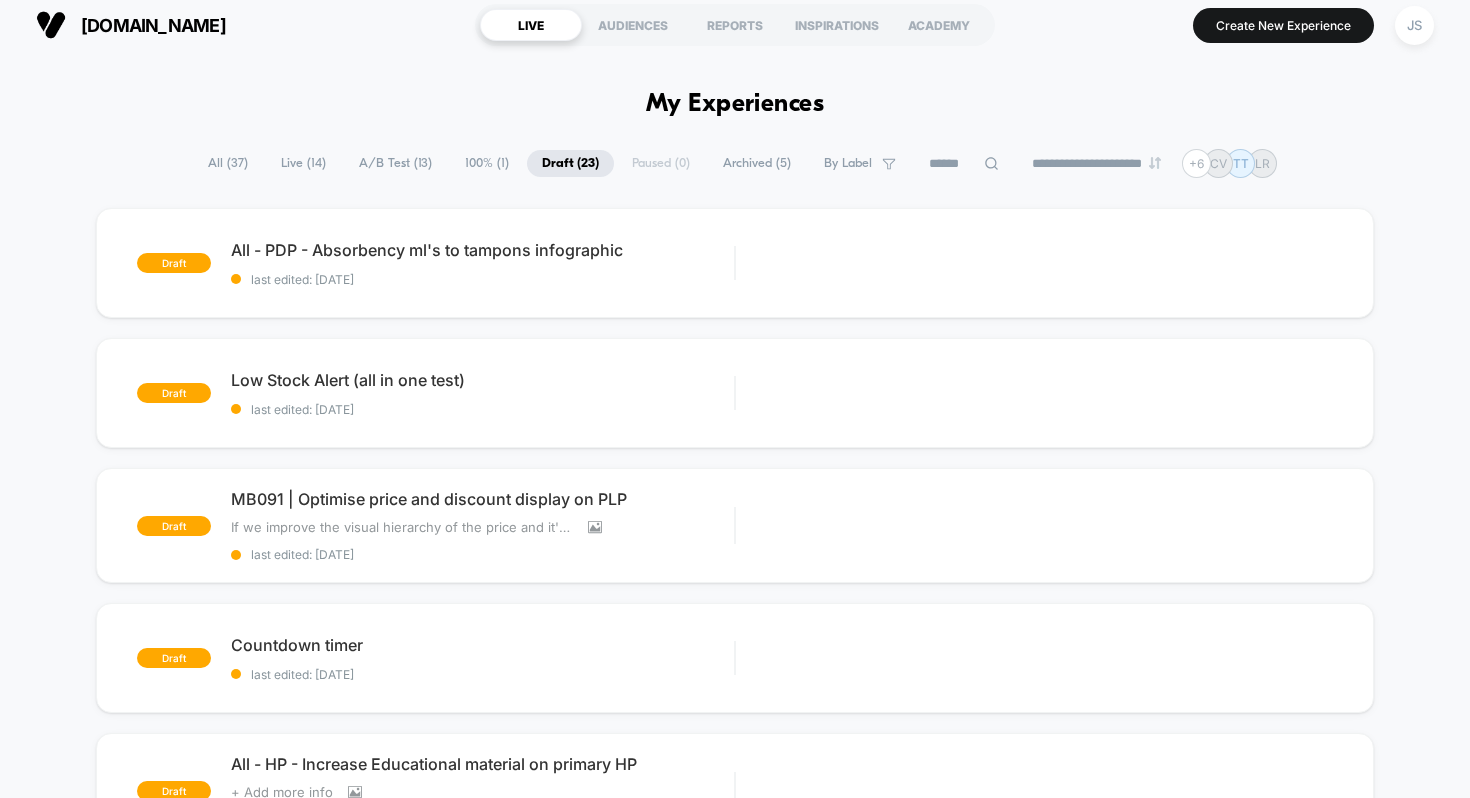 scroll, scrollTop: 24, scrollLeft: 0, axis: vertical 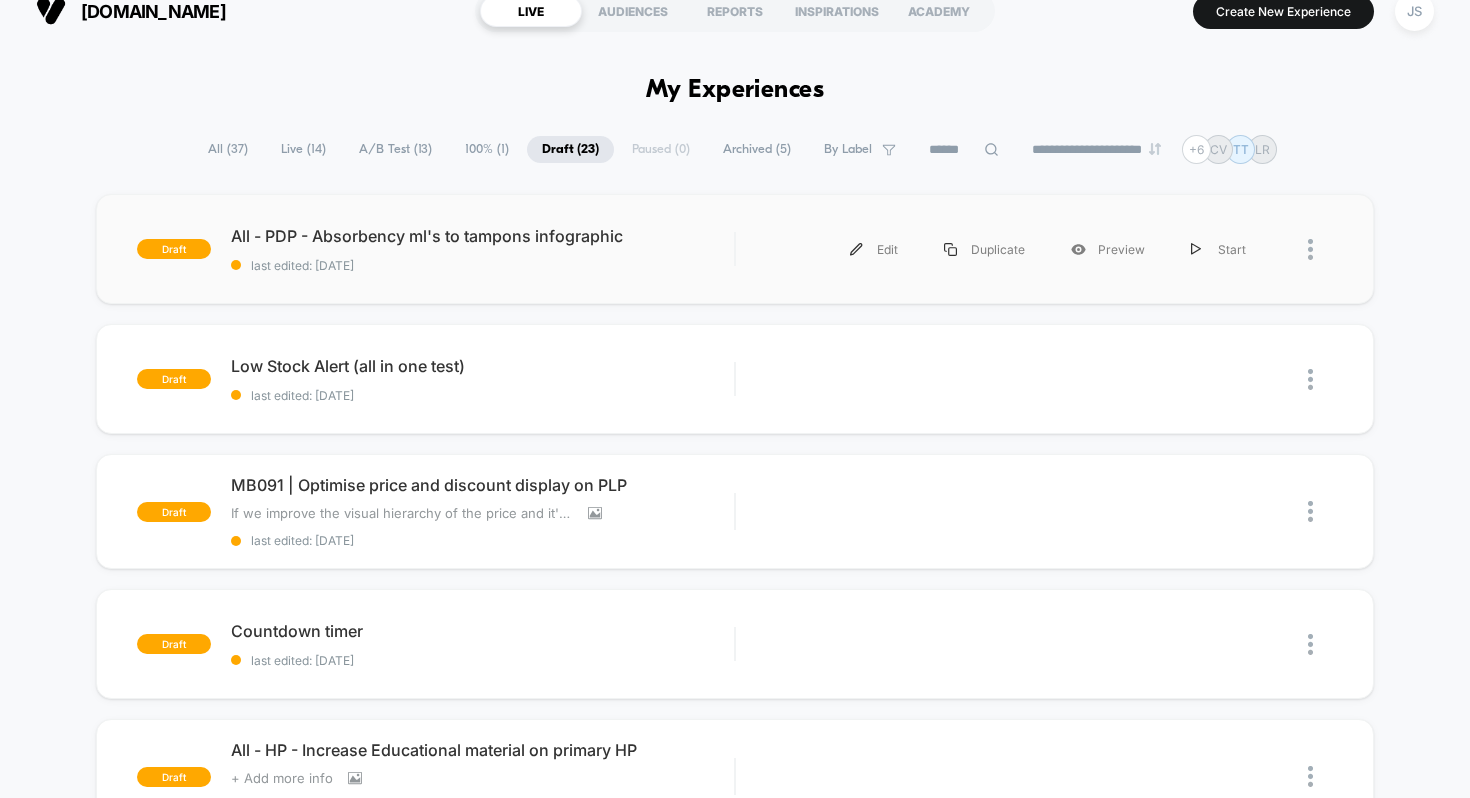 click on "draft All - PDP - Absorbency ml's to tampons infographic last edited: [DATE] Edit Duplicate Preview Start" at bounding box center (735, 249) 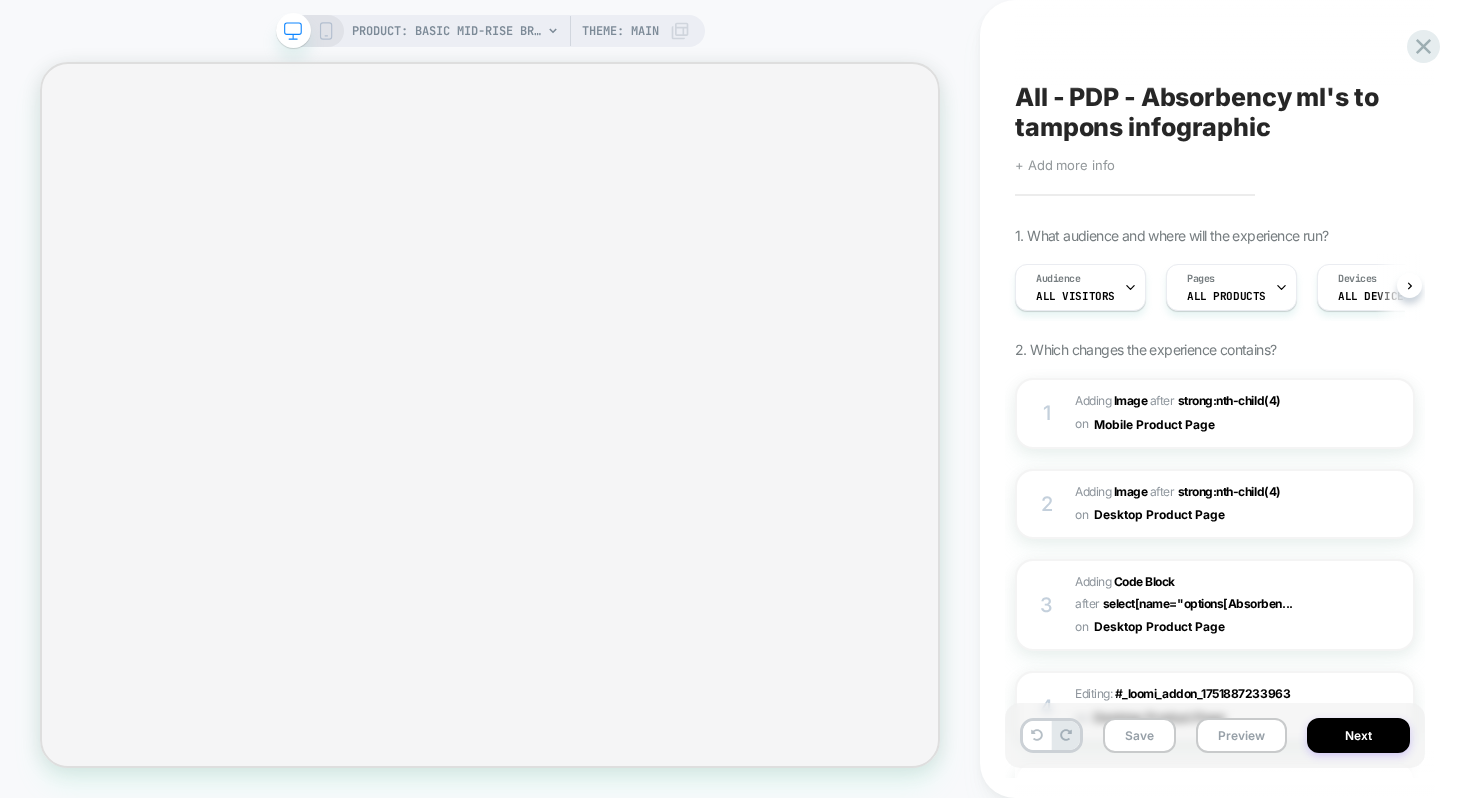 scroll, scrollTop: 0, scrollLeft: 1, axis: horizontal 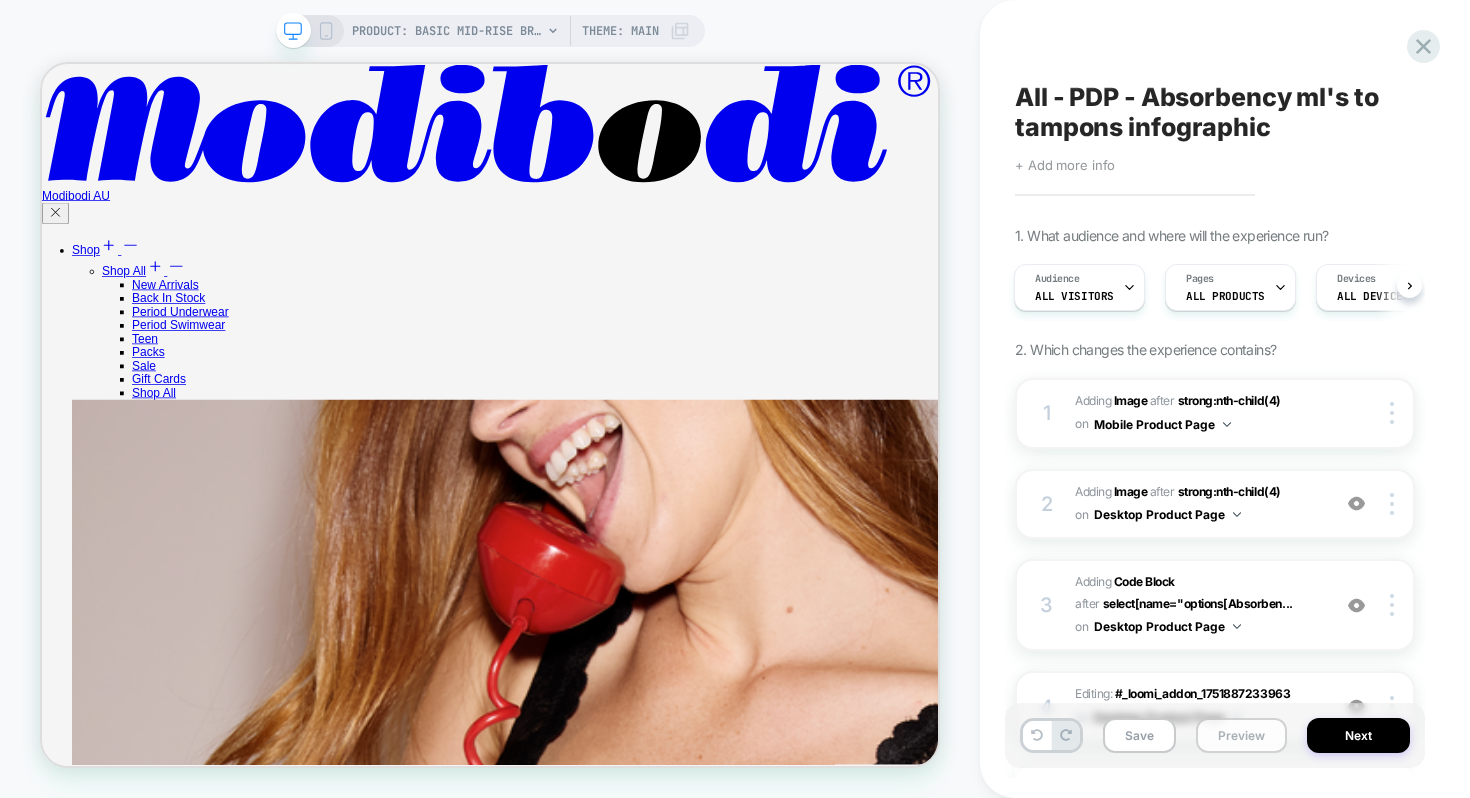 click on "Preview" at bounding box center (1241, 735) 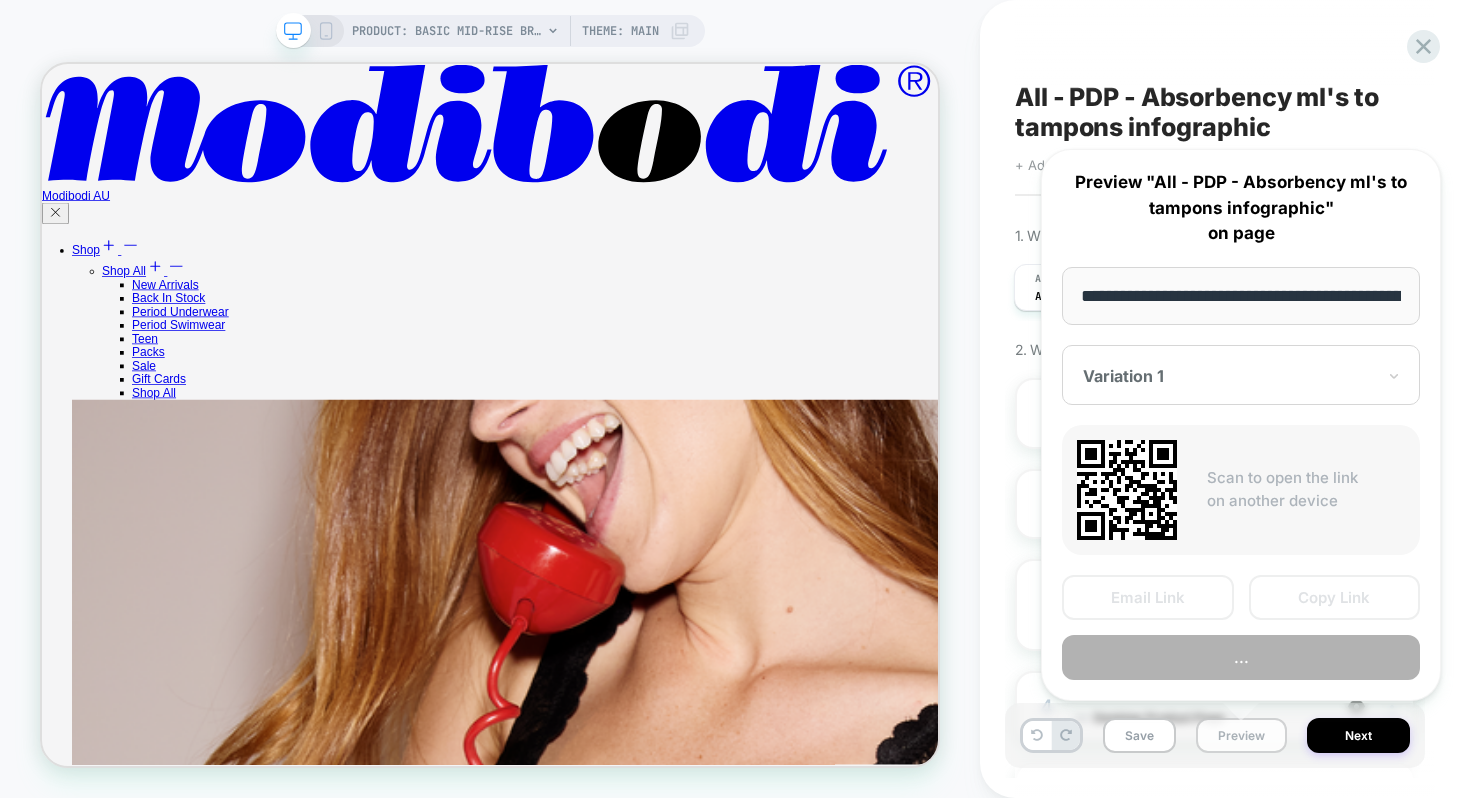 scroll, scrollTop: 0, scrollLeft: 417, axis: horizontal 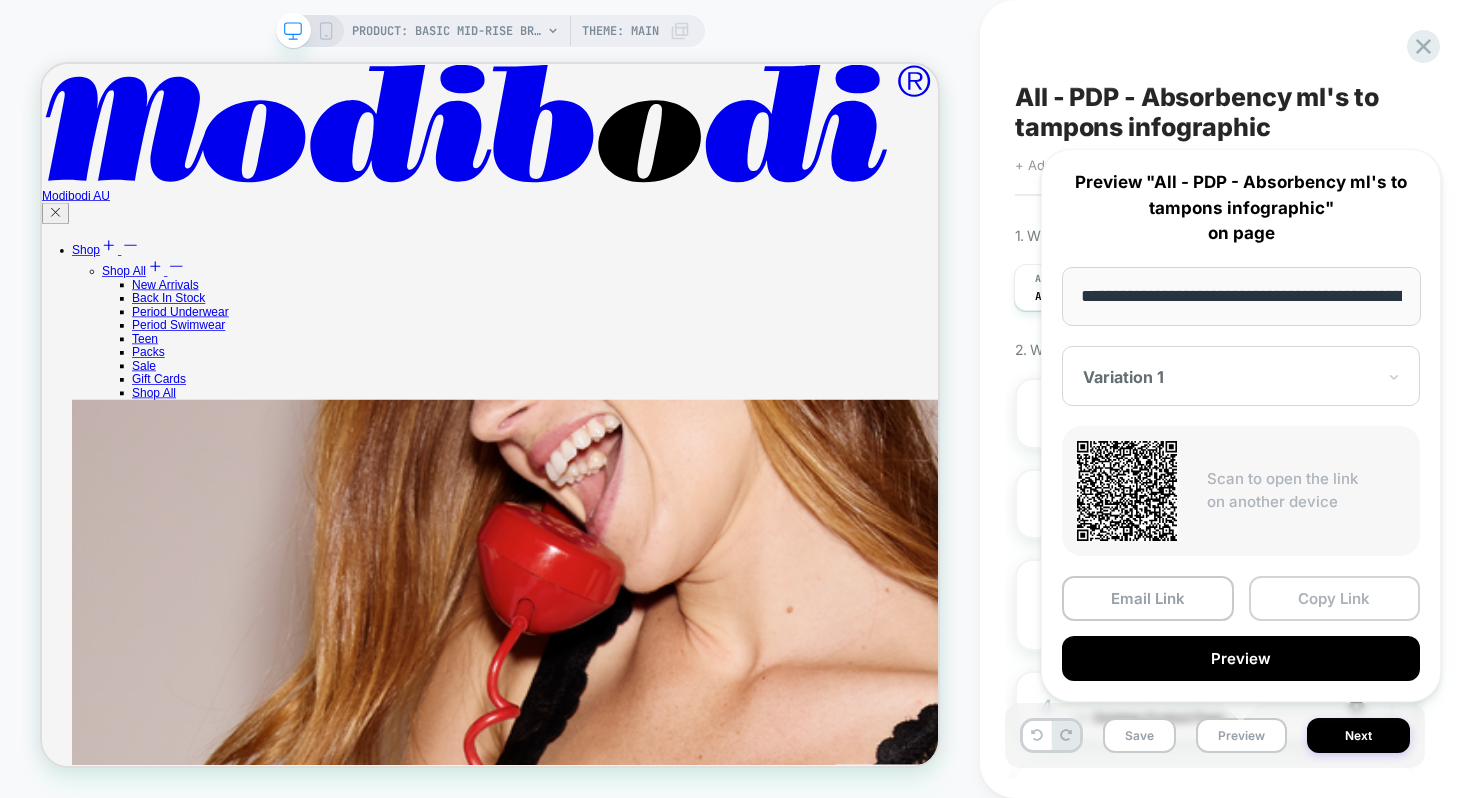 click on "Copy Link" at bounding box center [1335, 598] 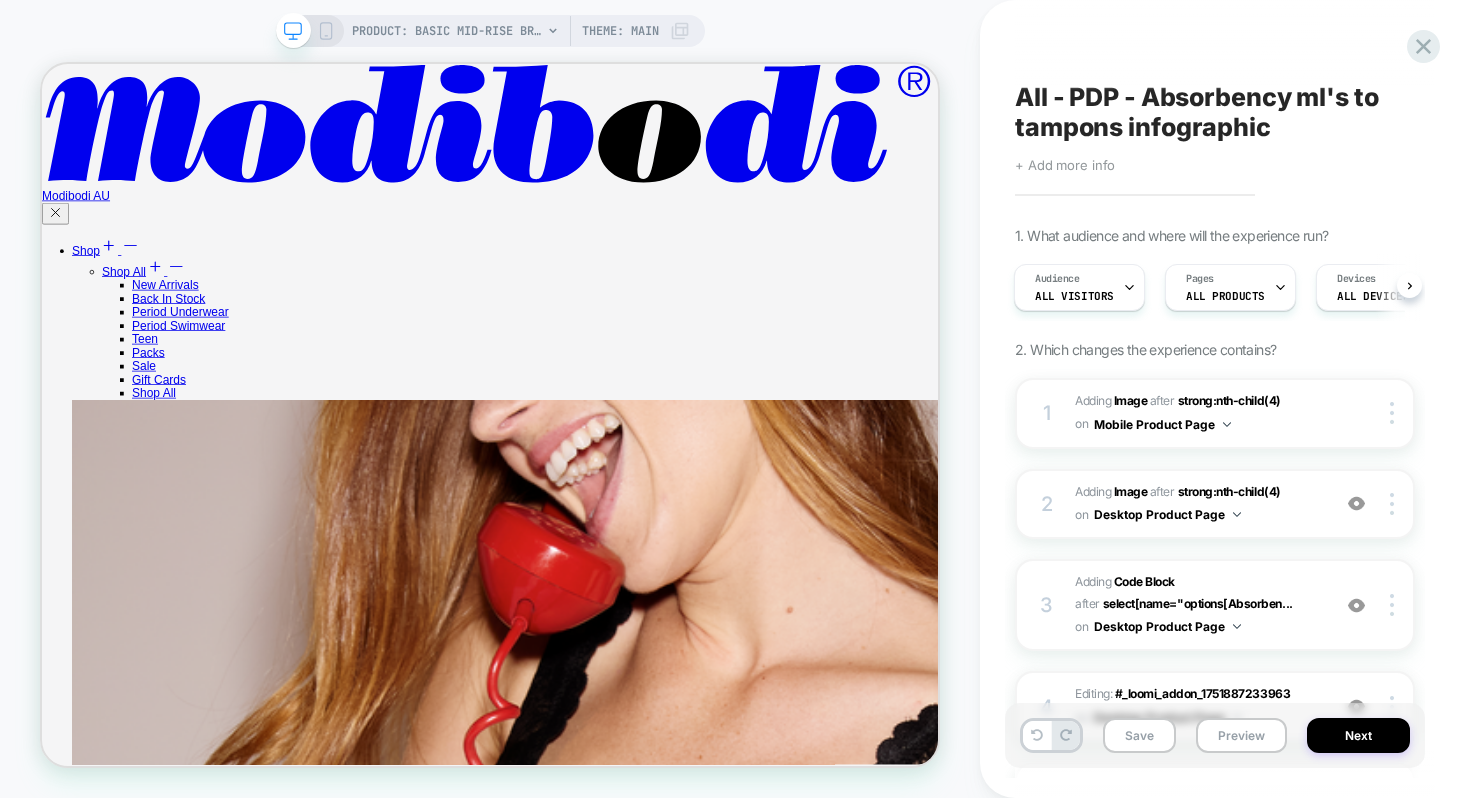scroll, scrollTop: 1192, scrollLeft: 0, axis: vertical 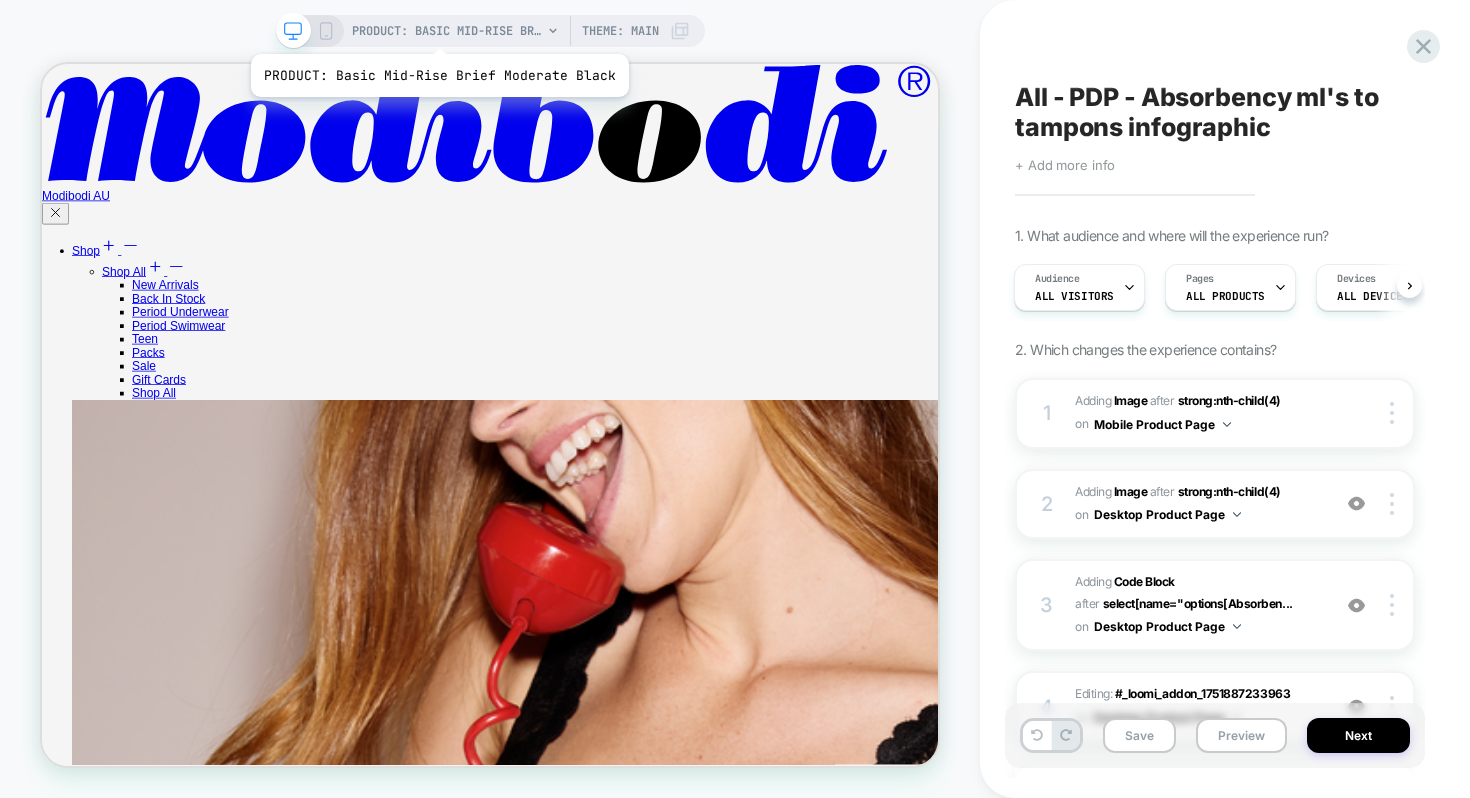 click on "PRODUCT: Basic Mid-Rise Brief Moderate Black" at bounding box center (447, 31) 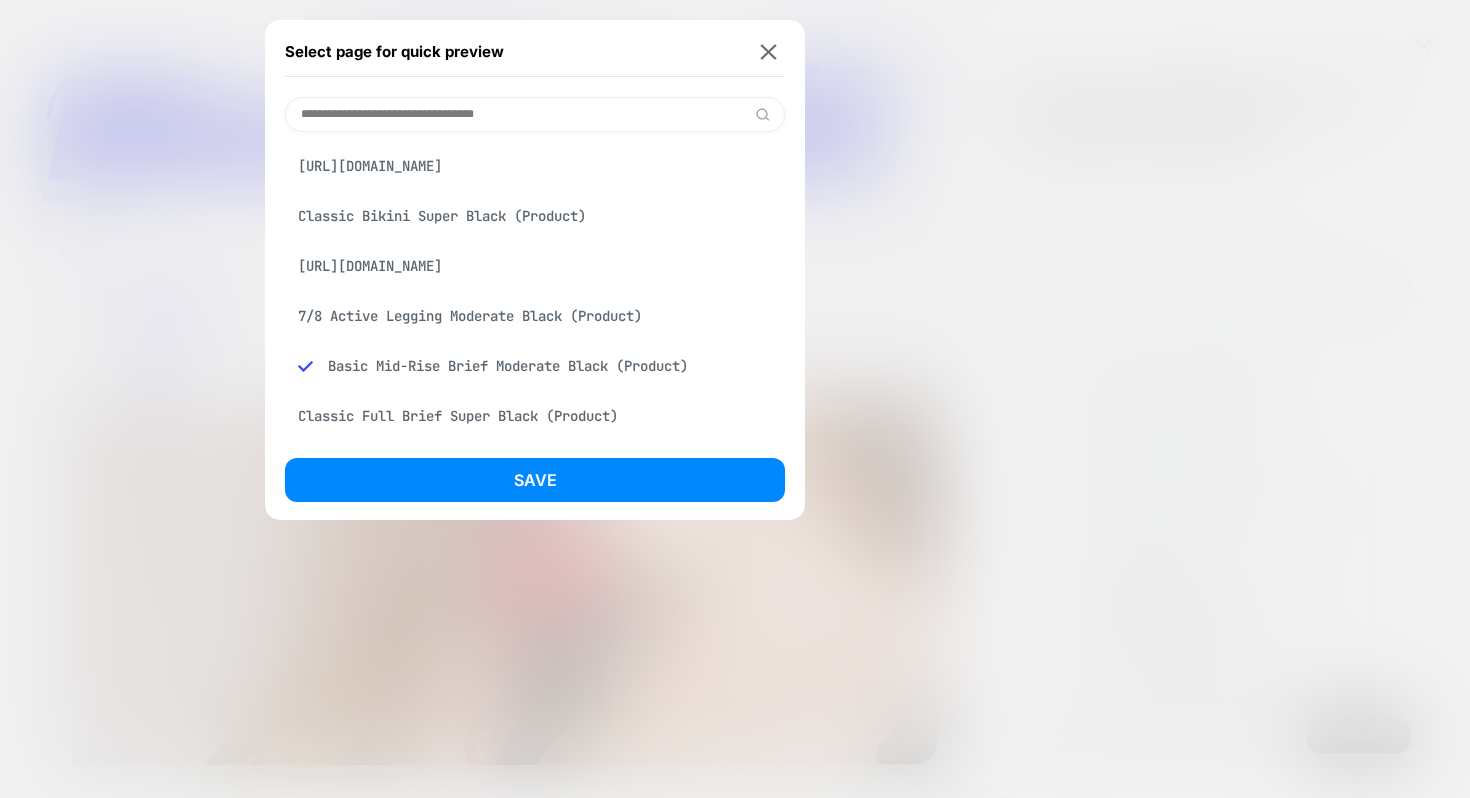 click on "Classic Bikini Super Black (Product)" at bounding box center [535, 216] 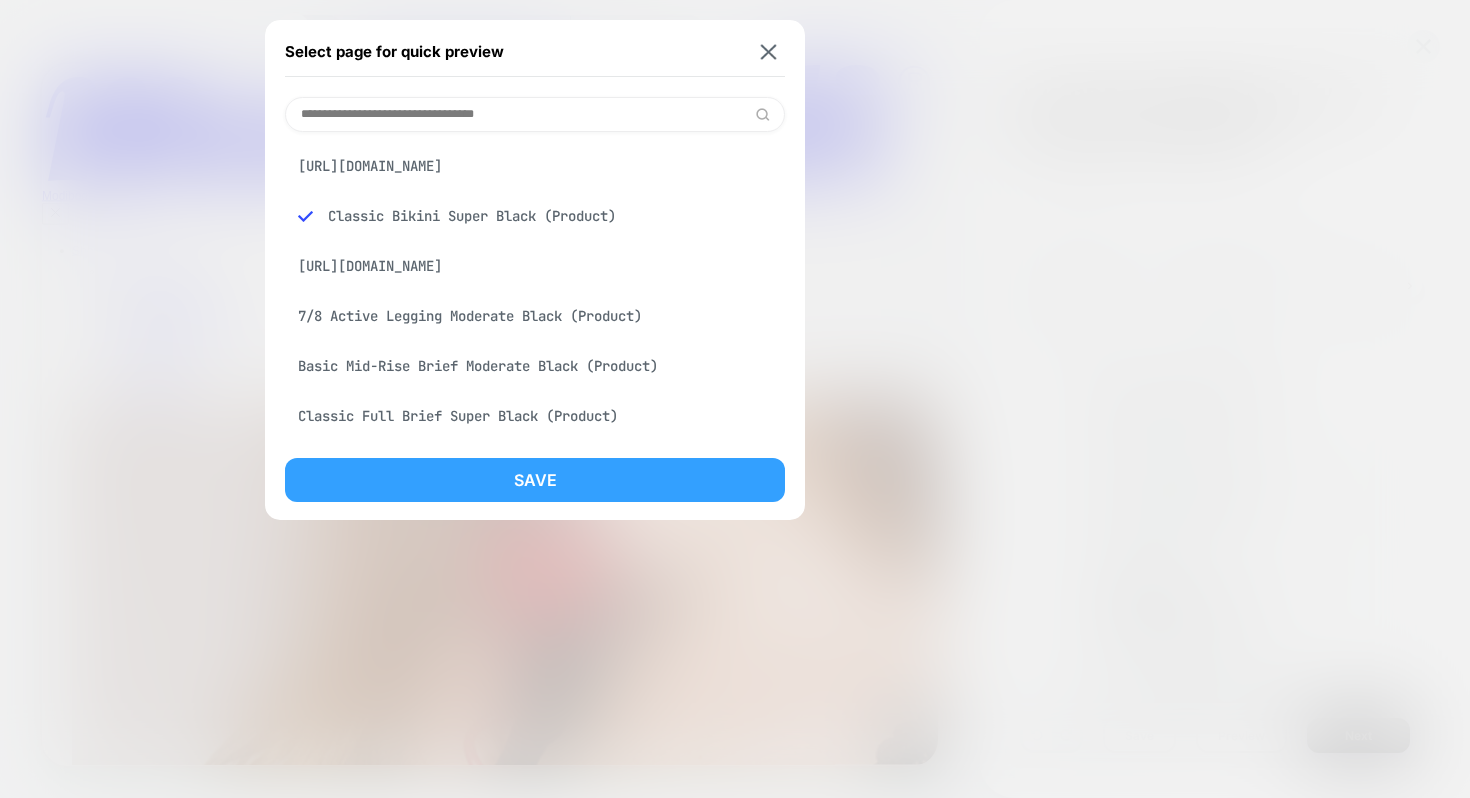 click on "Save" at bounding box center (535, 480) 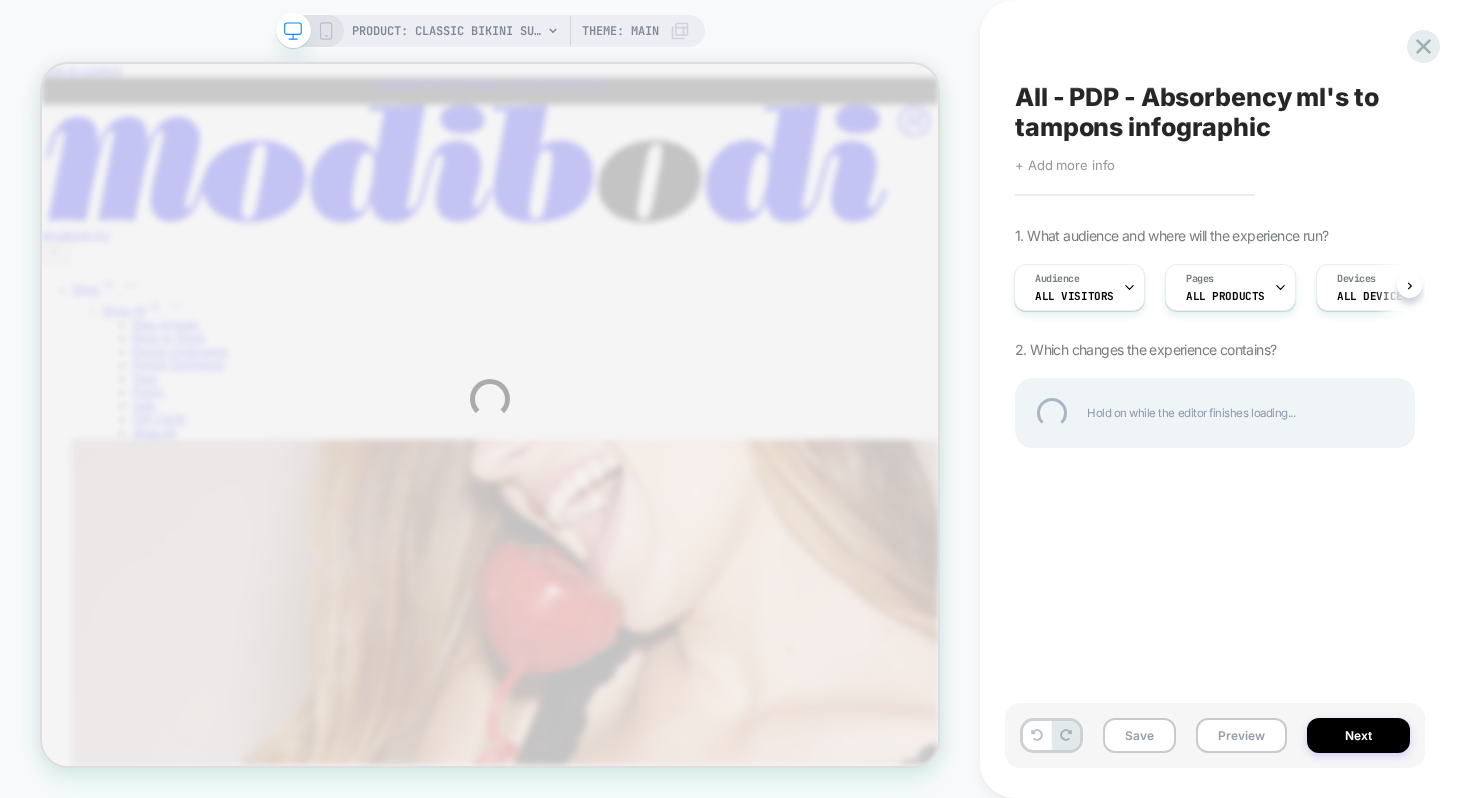 scroll, scrollTop: 0, scrollLeft: 0, axis: both 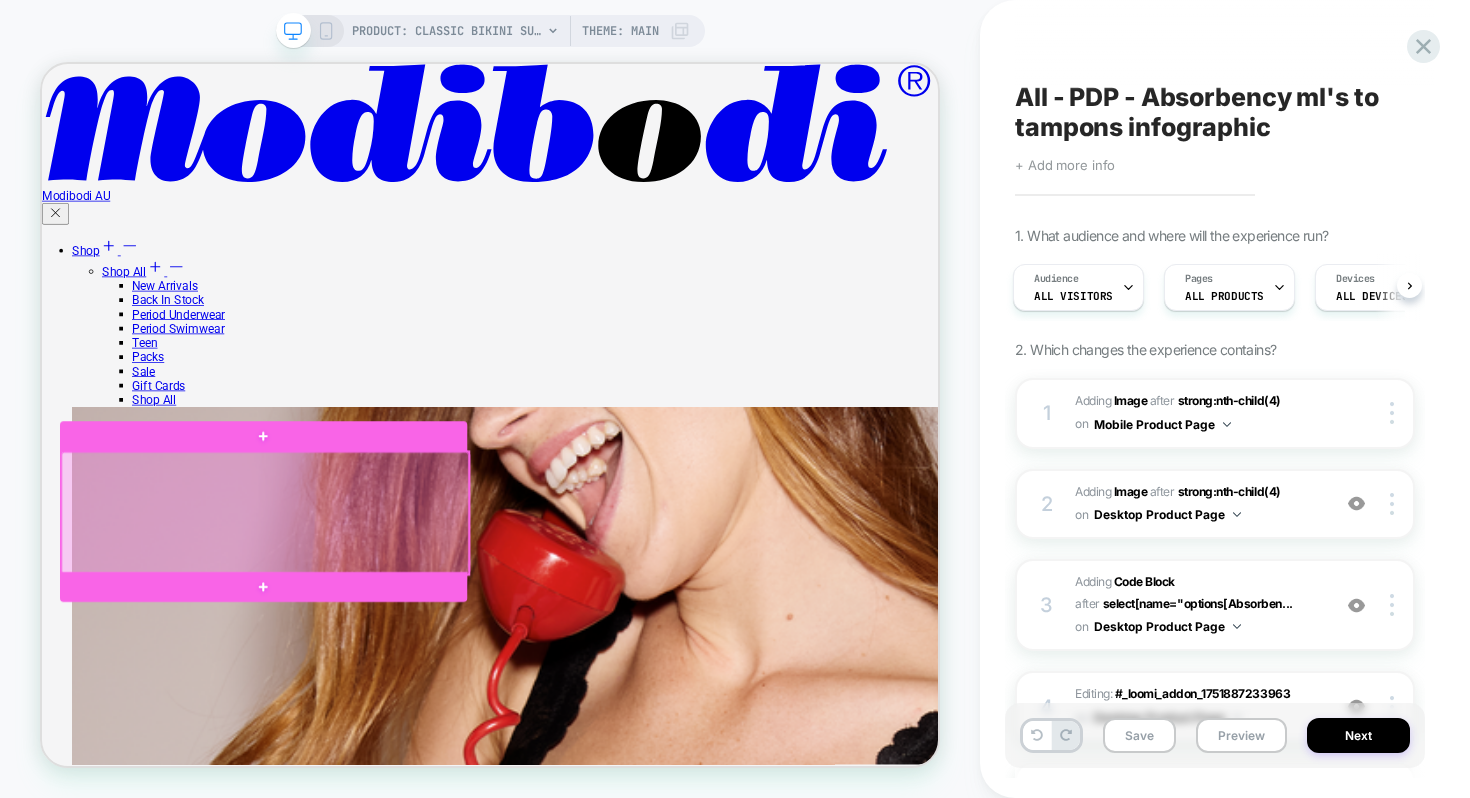 click at bounding box center [339, 663] 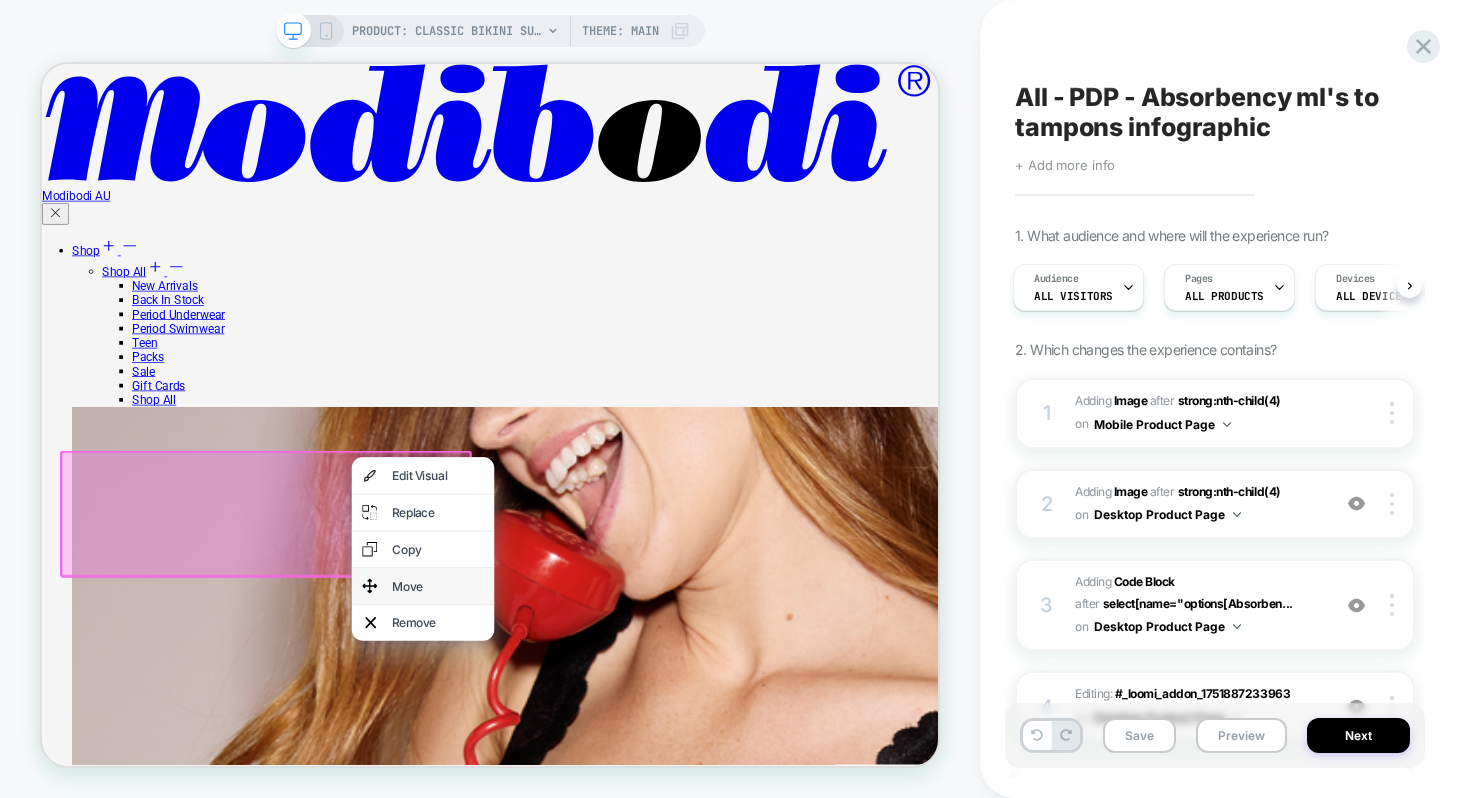 click on "Move" at bounding box center (570, 760) 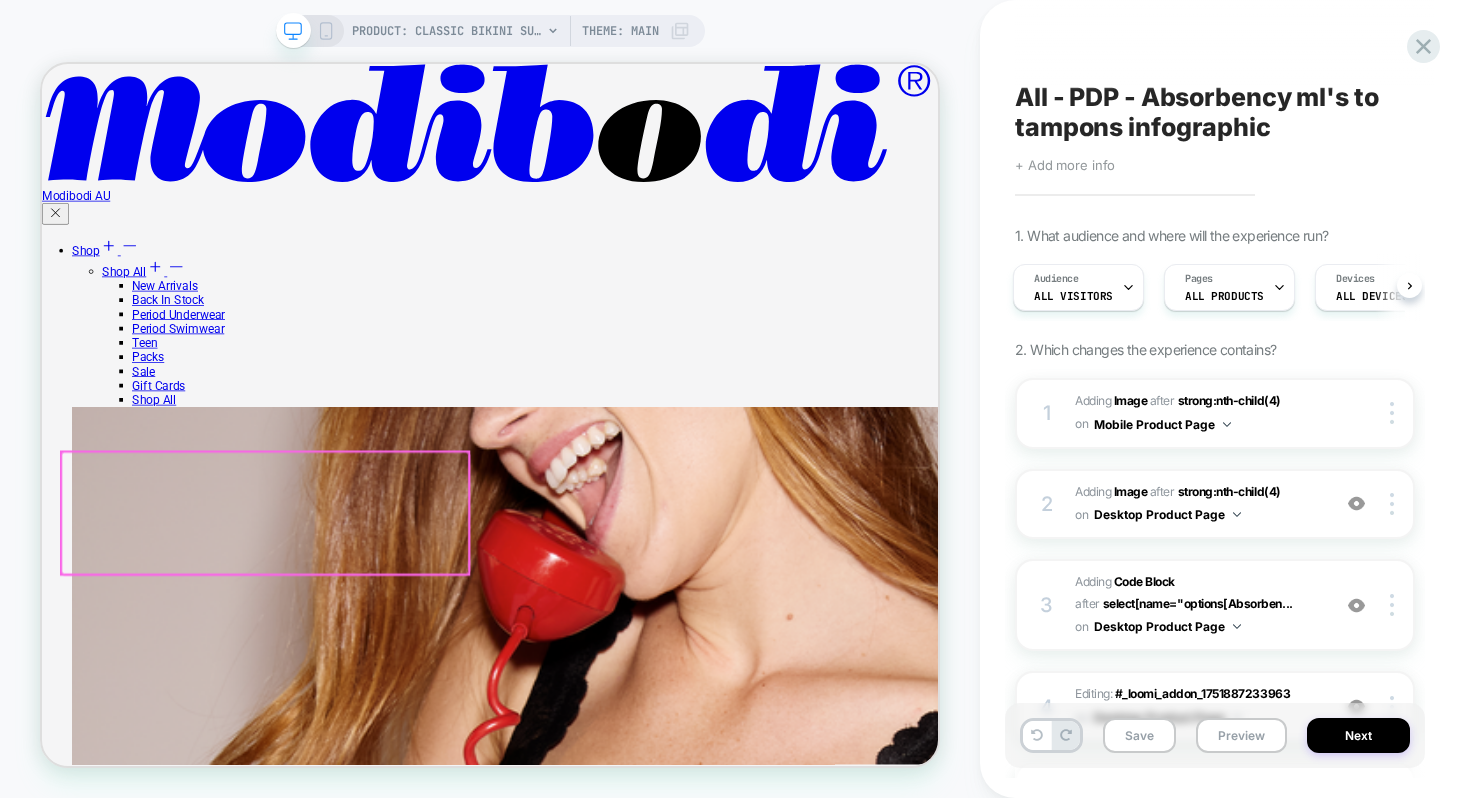 scroll, scrollTop: 1371, scrollLeft: 0, axis: vertical 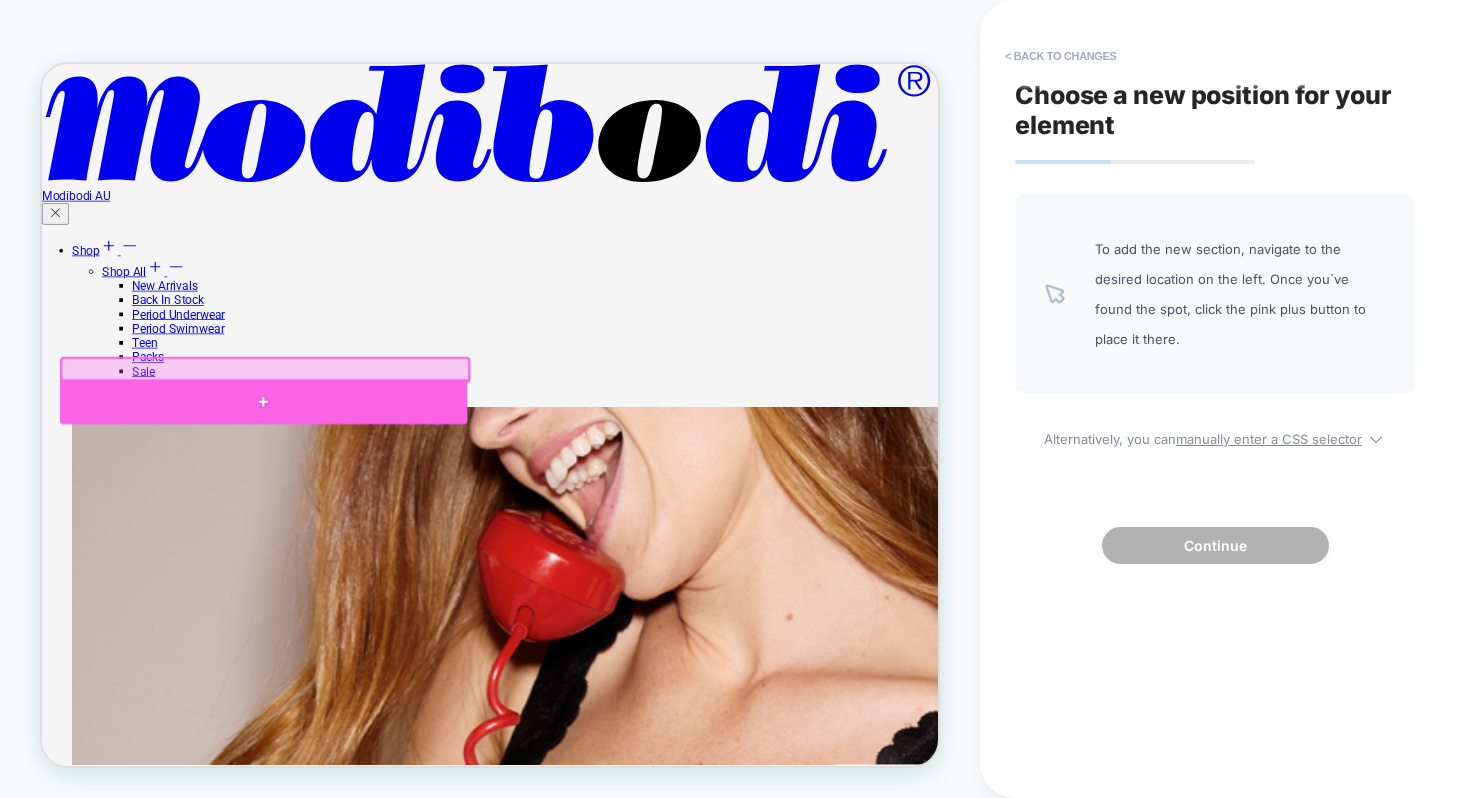 click at bounding box center [337, 514] 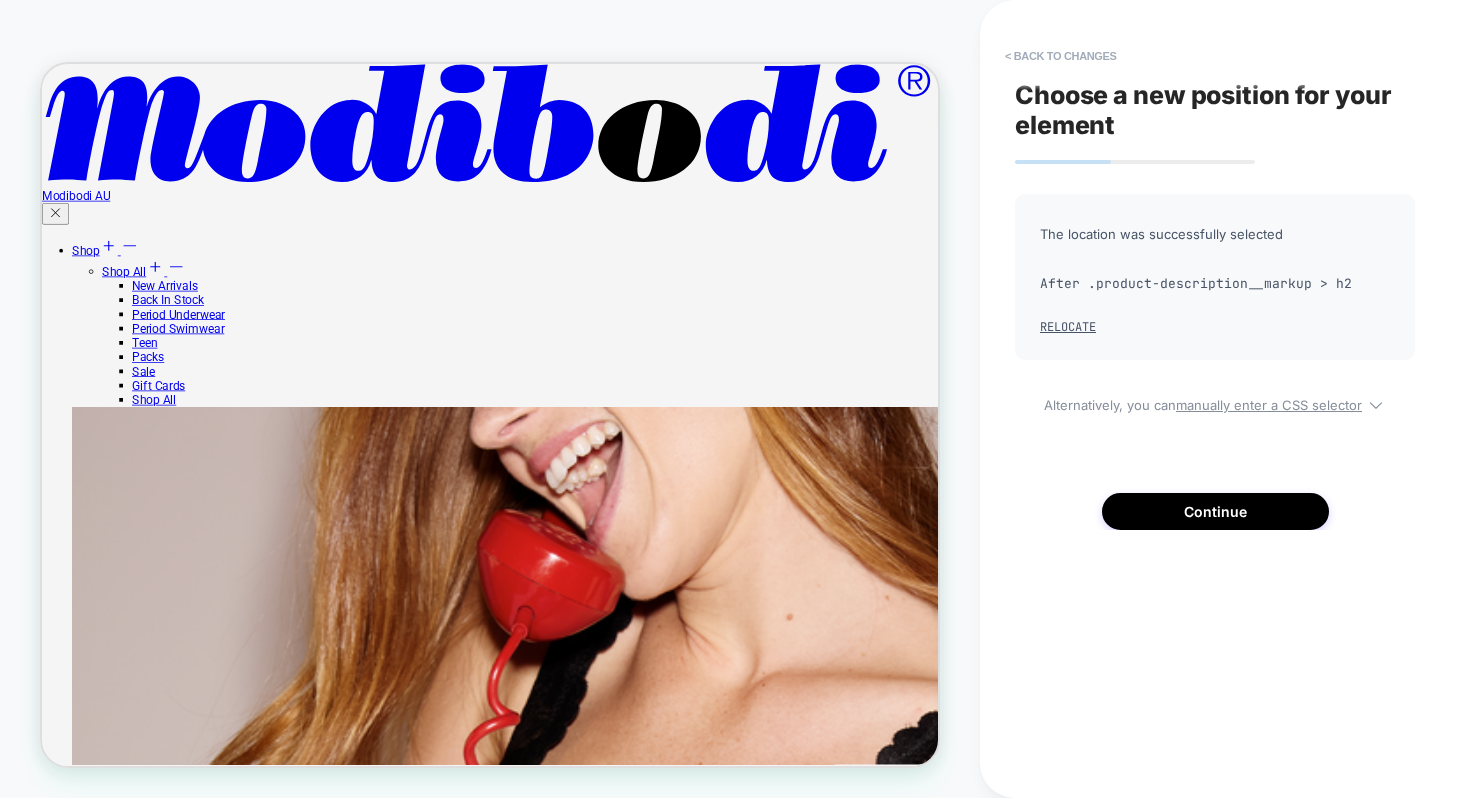 scroll, scrollTop: 1400, scrollLeft: 0, axis: vertical 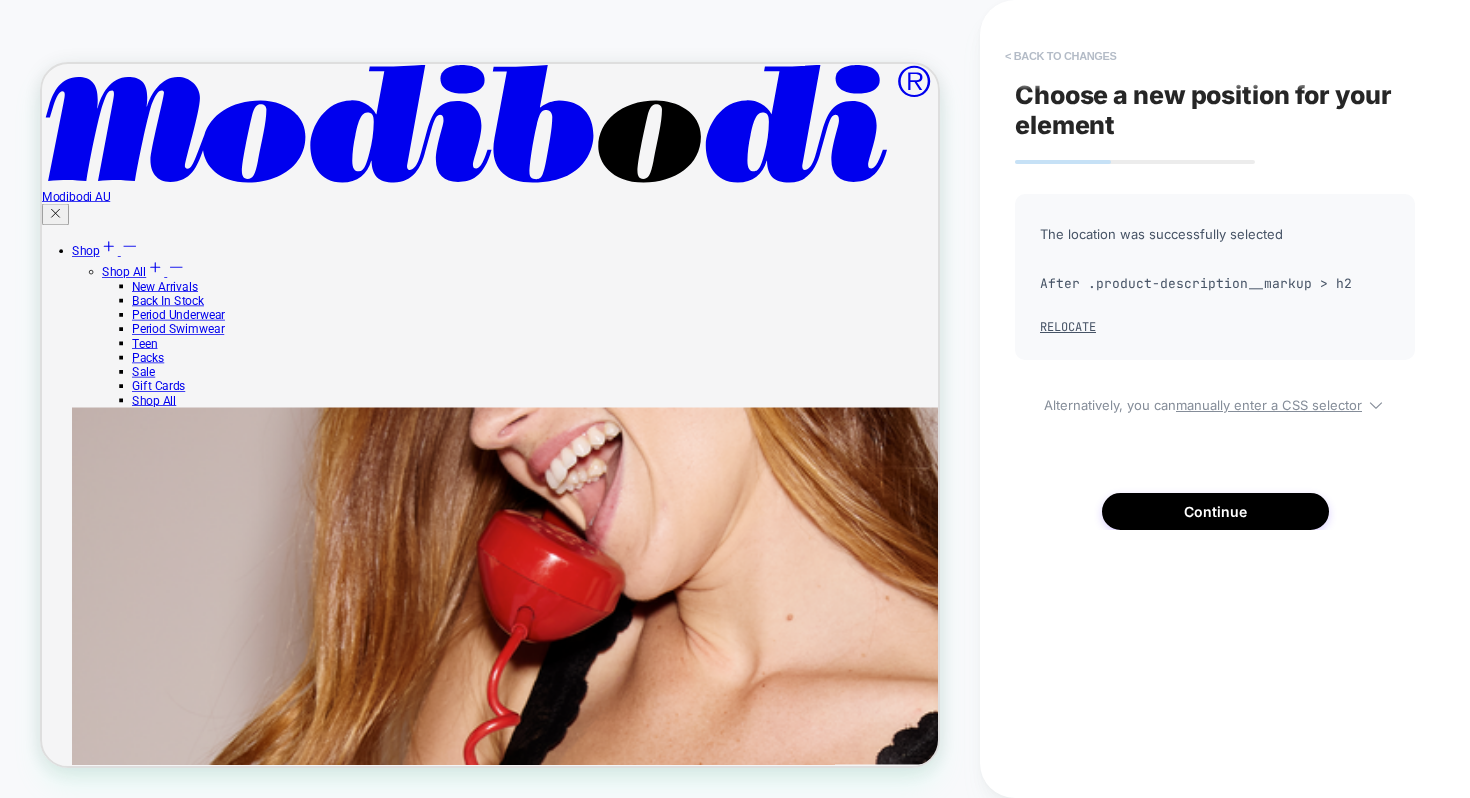 click on "< Back to changes" at bounding box center [1061, 56] 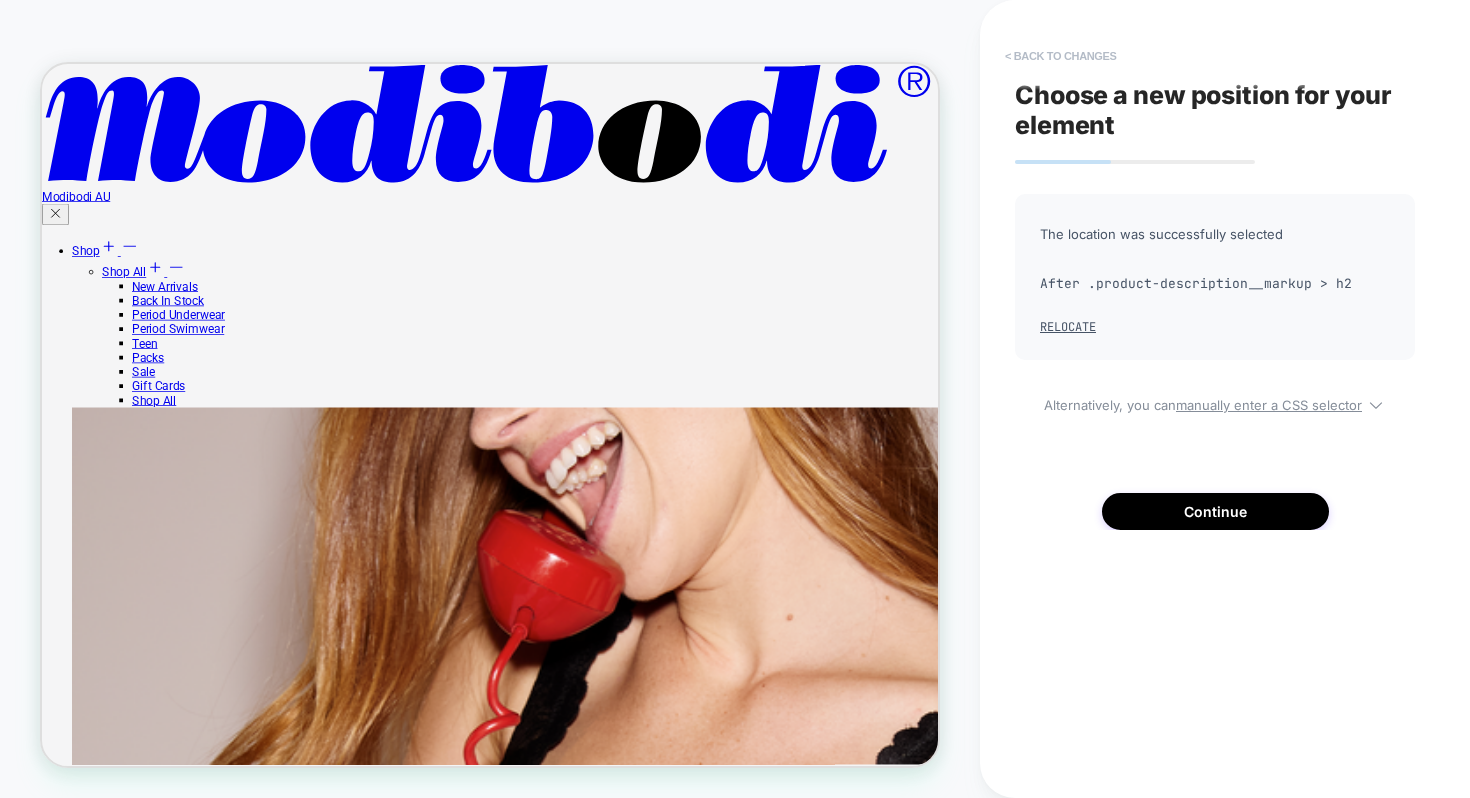scroll, scrollTop: 1458, scrollLeft: 0, axis: vertical 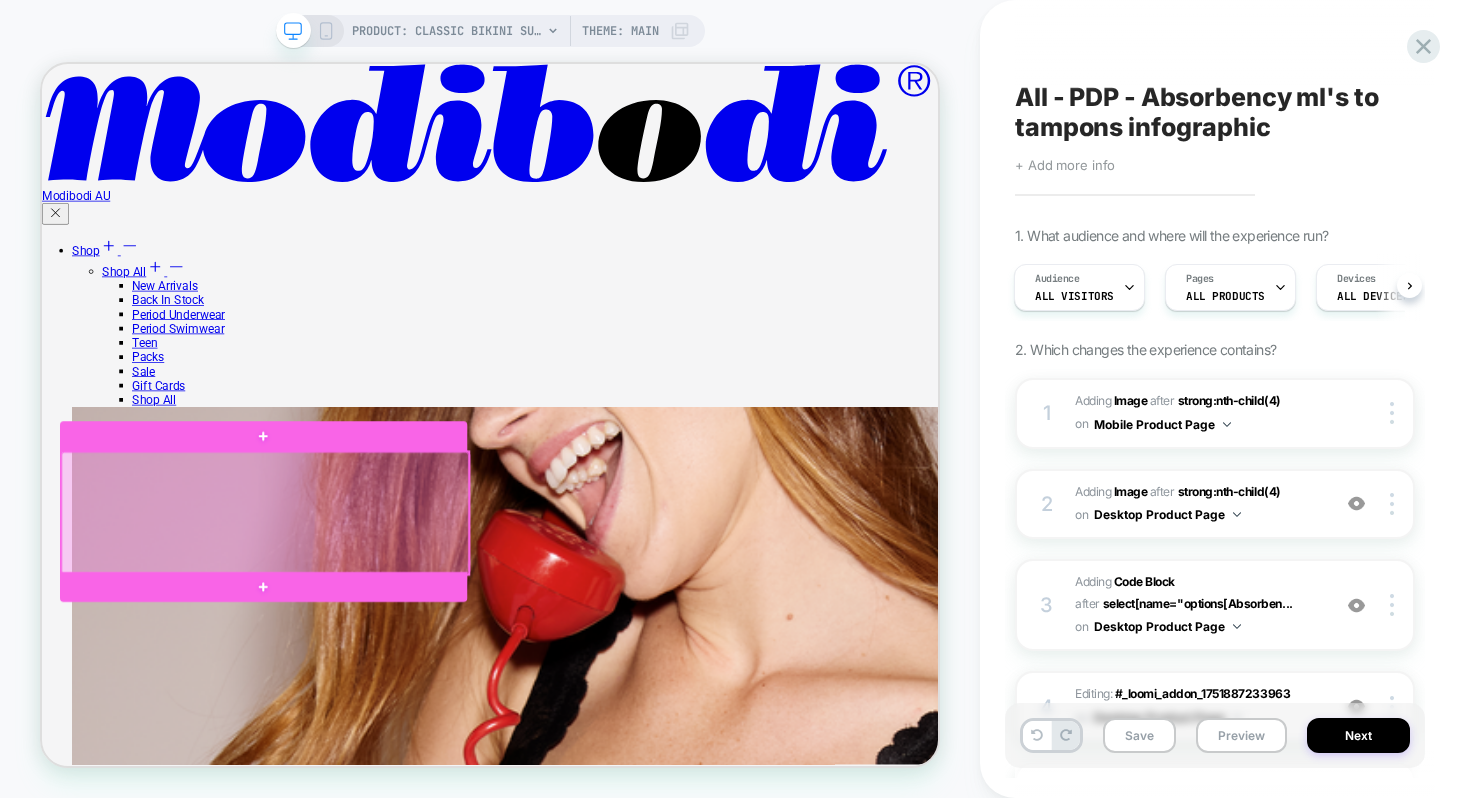 click at bounding box center (339, 663) 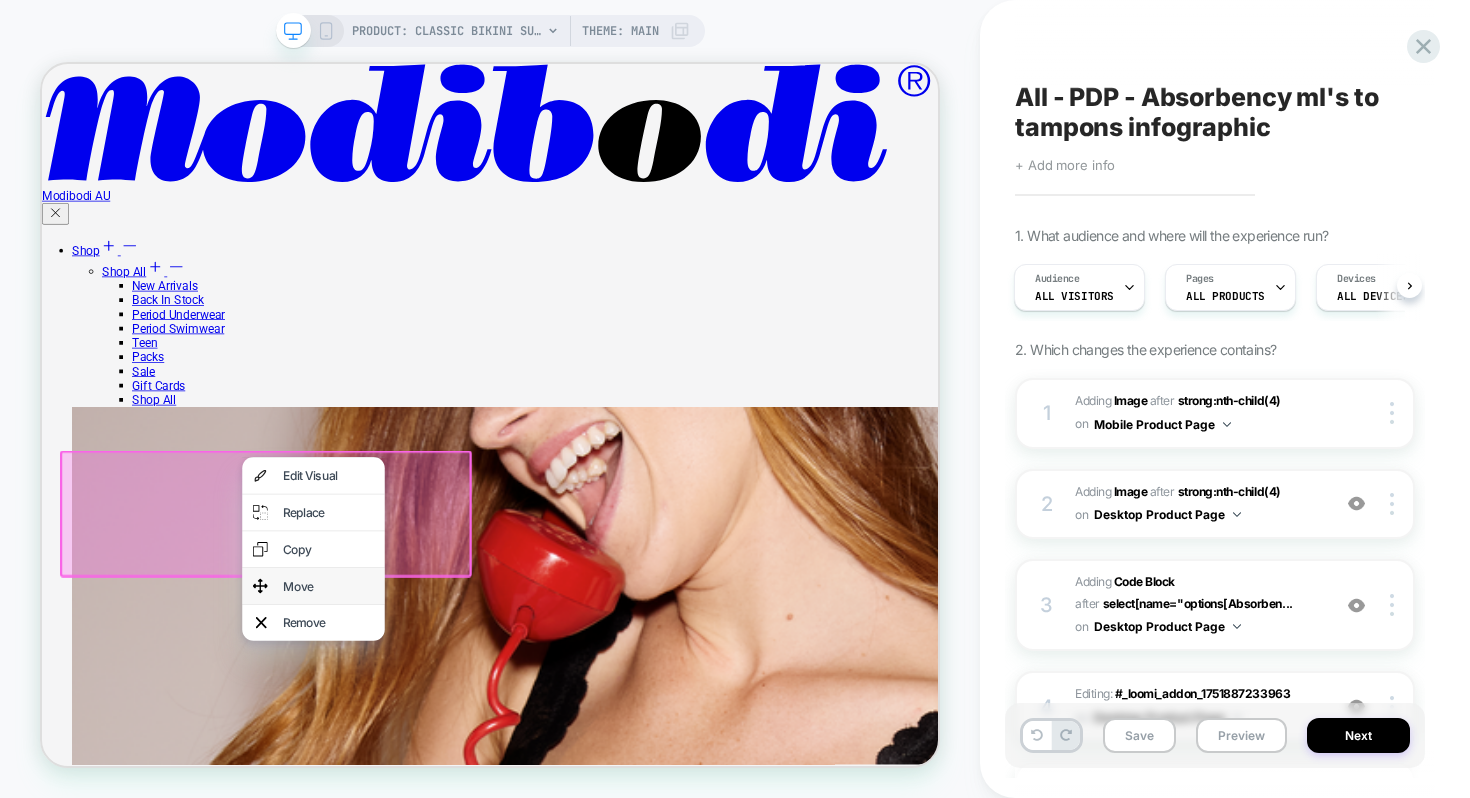 click on "Move" at bounding box center [404, 760] 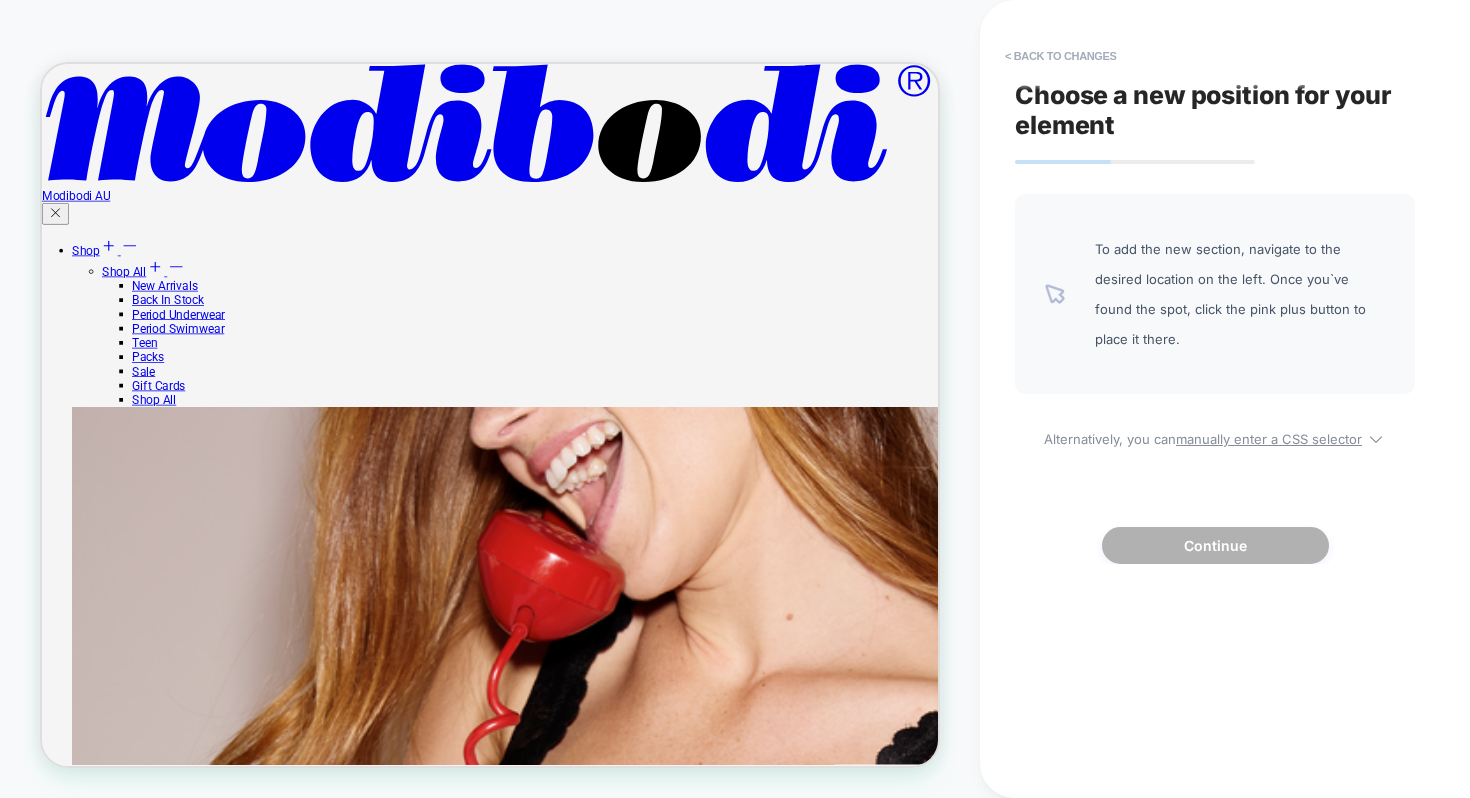 scroll, scrollTop: 1487, scrollLeft: 0, axis: vertical 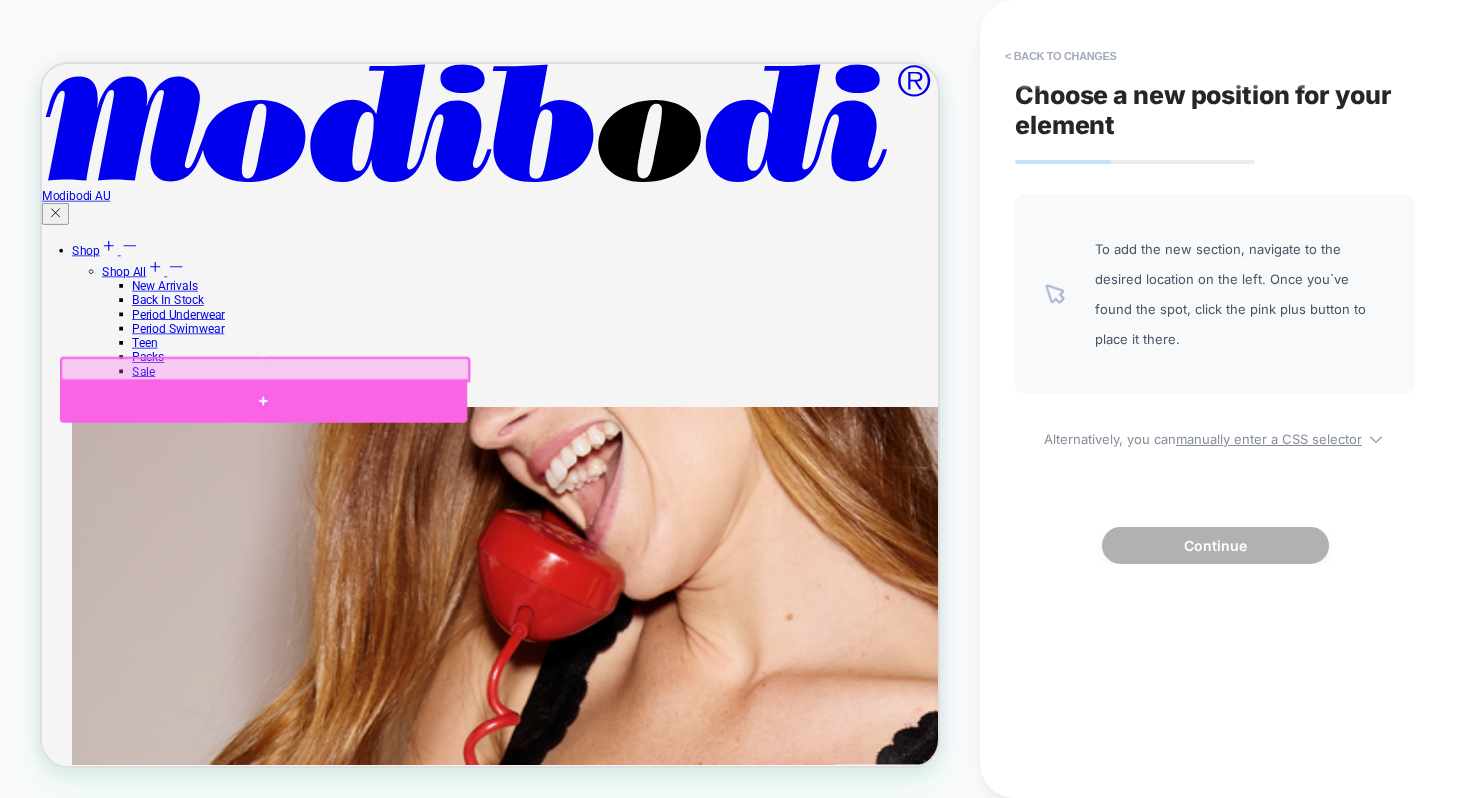 click at bounding box center [337, 513] 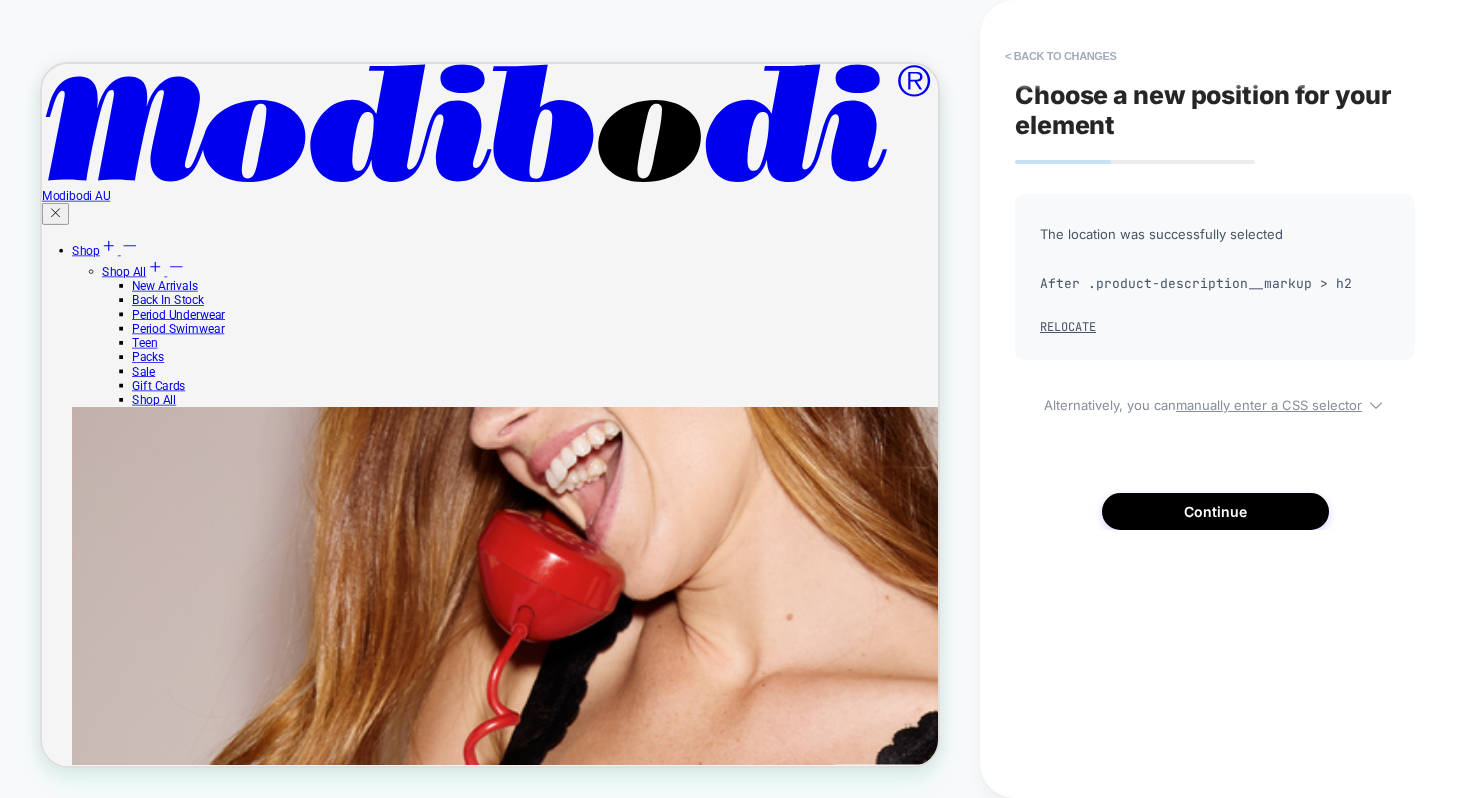 scroll, scrollTop: 1516, scrollLeft: 0, axis: vertical 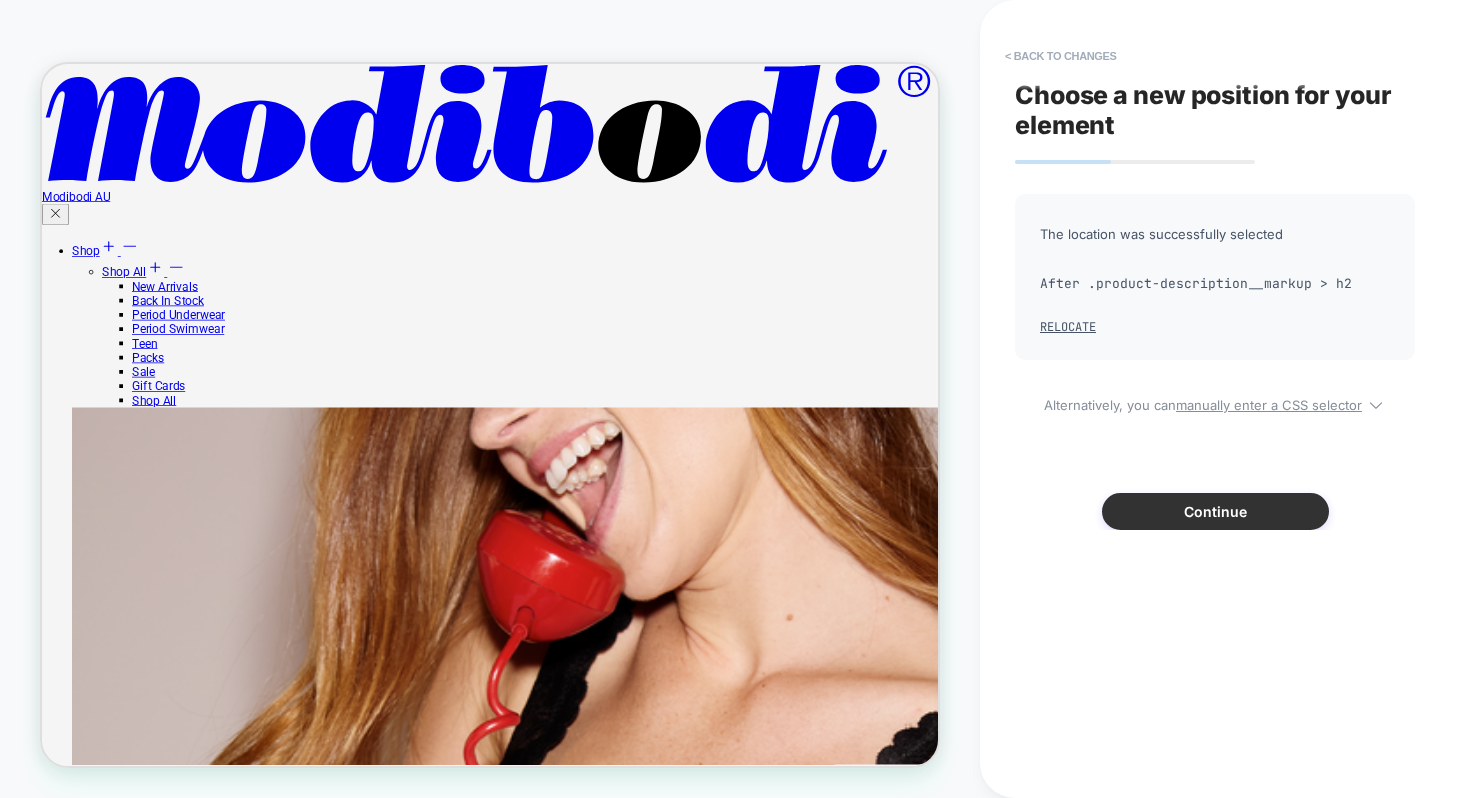 click on "Continue" at bounding box center (1215, 511) 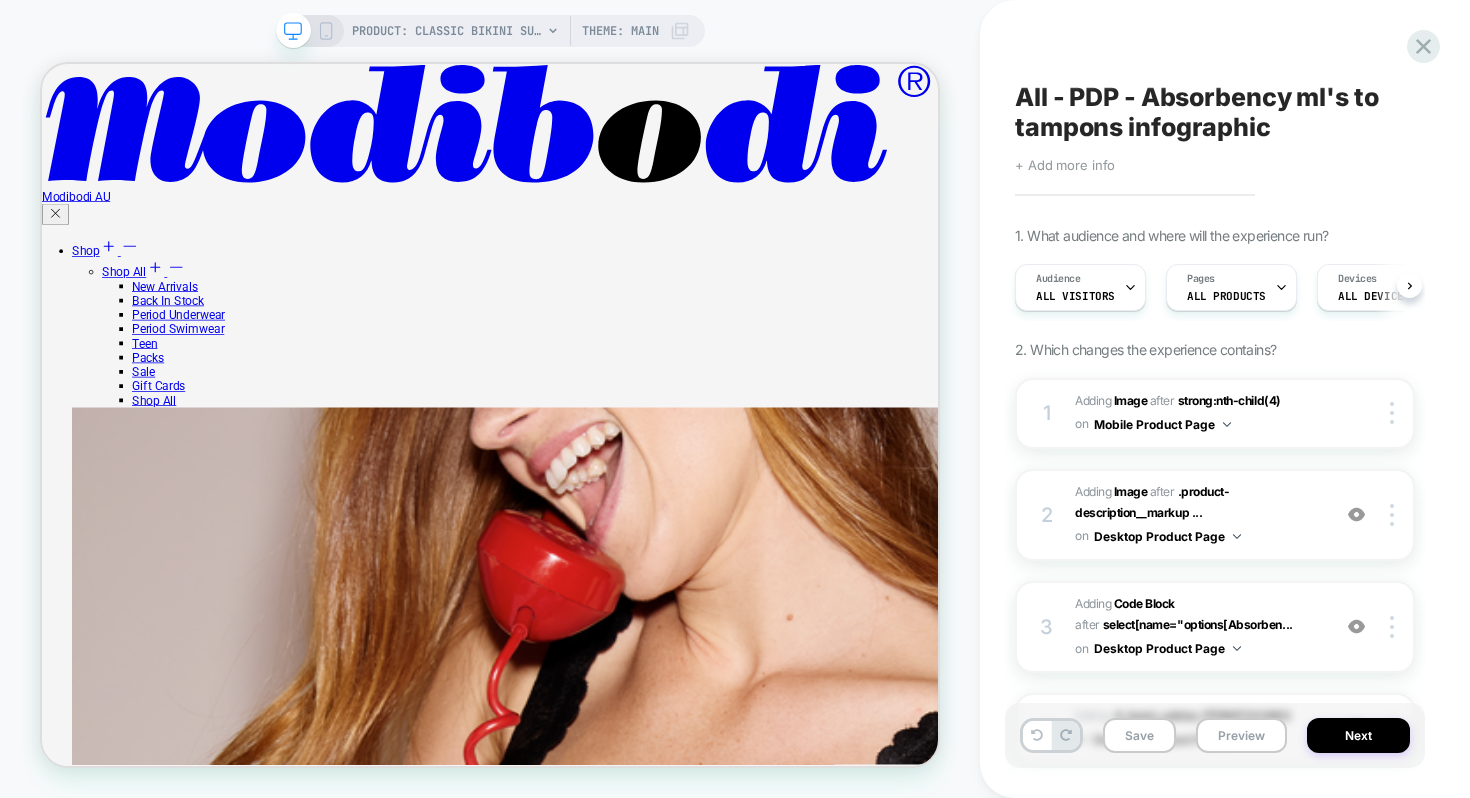 scroll, scrollTop: 1545, scrollLeft: 0, axis: vertical 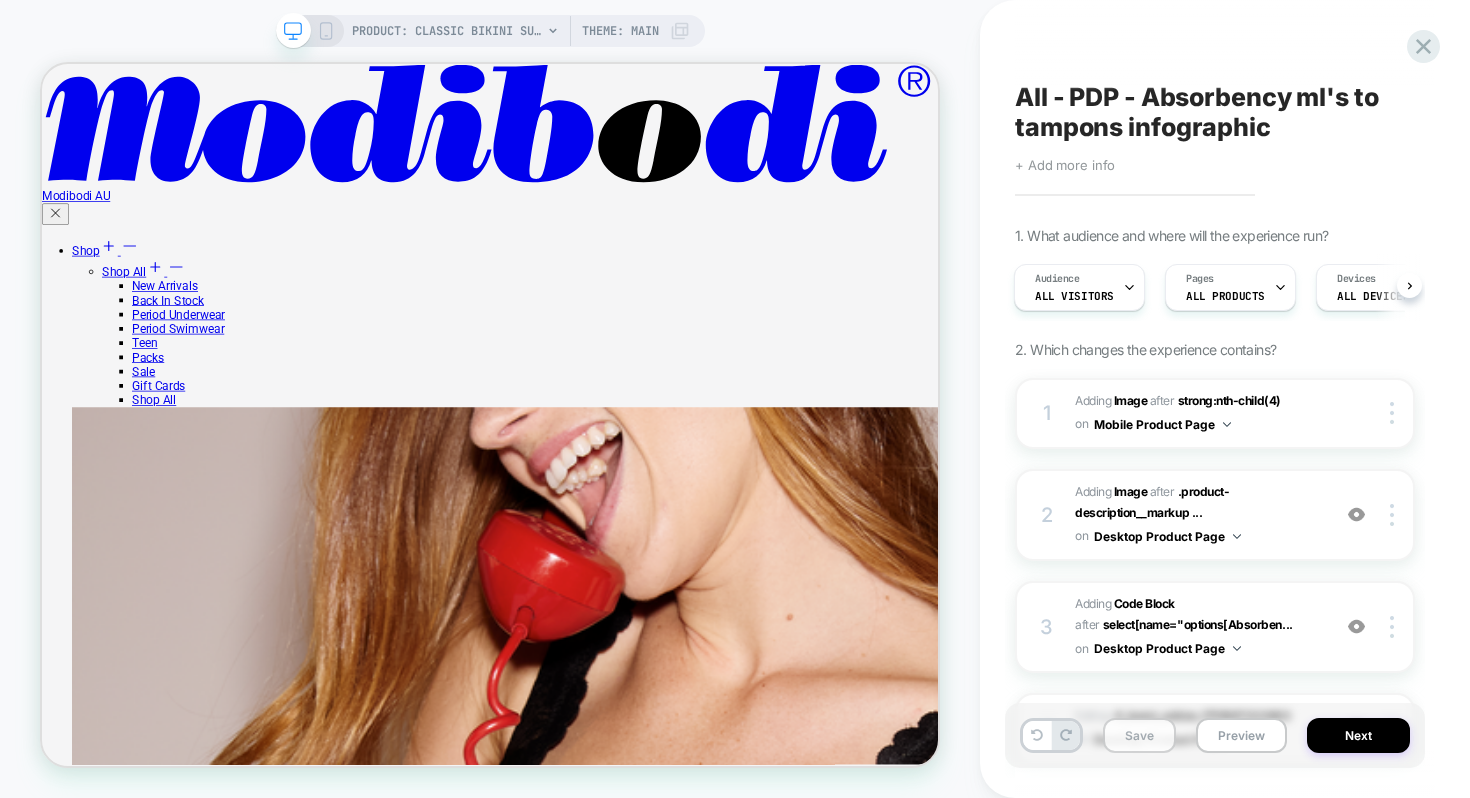 click on "Save" at bounding box center [1139, 735] 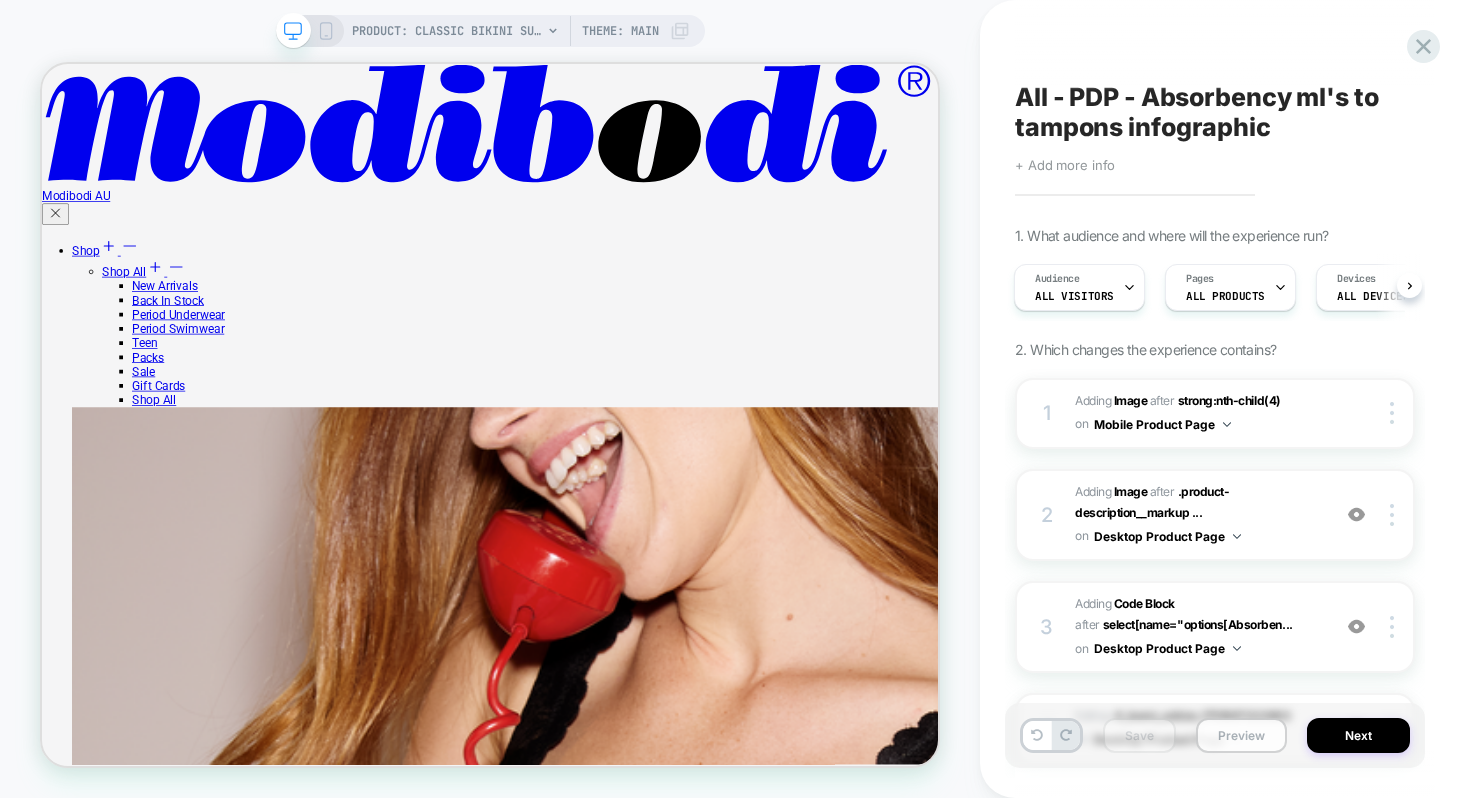 click on "Preview" at bounding box center [1241, 735] 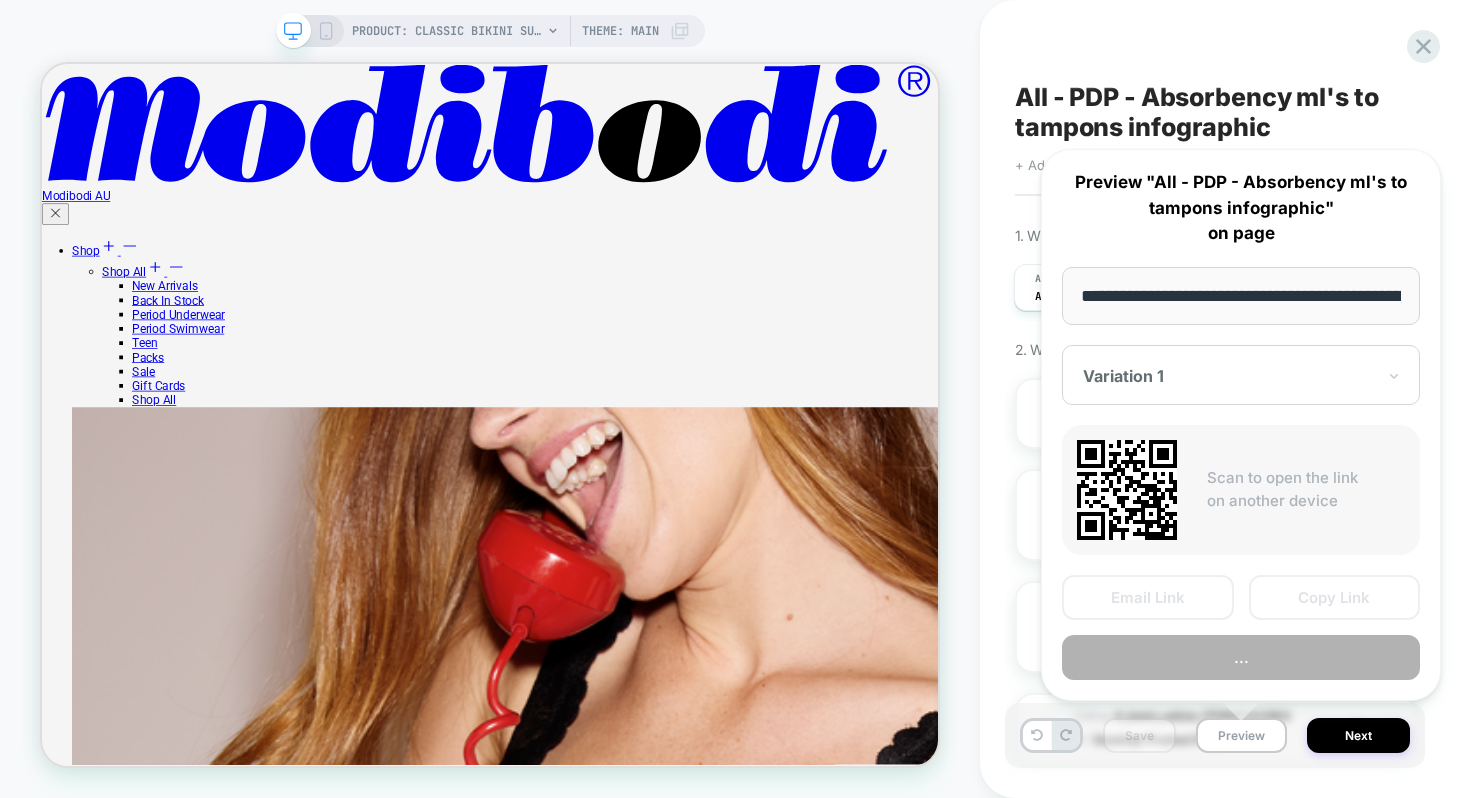 scroll, scrollTop: 0, scrollLeft: 334, axis: horizontal 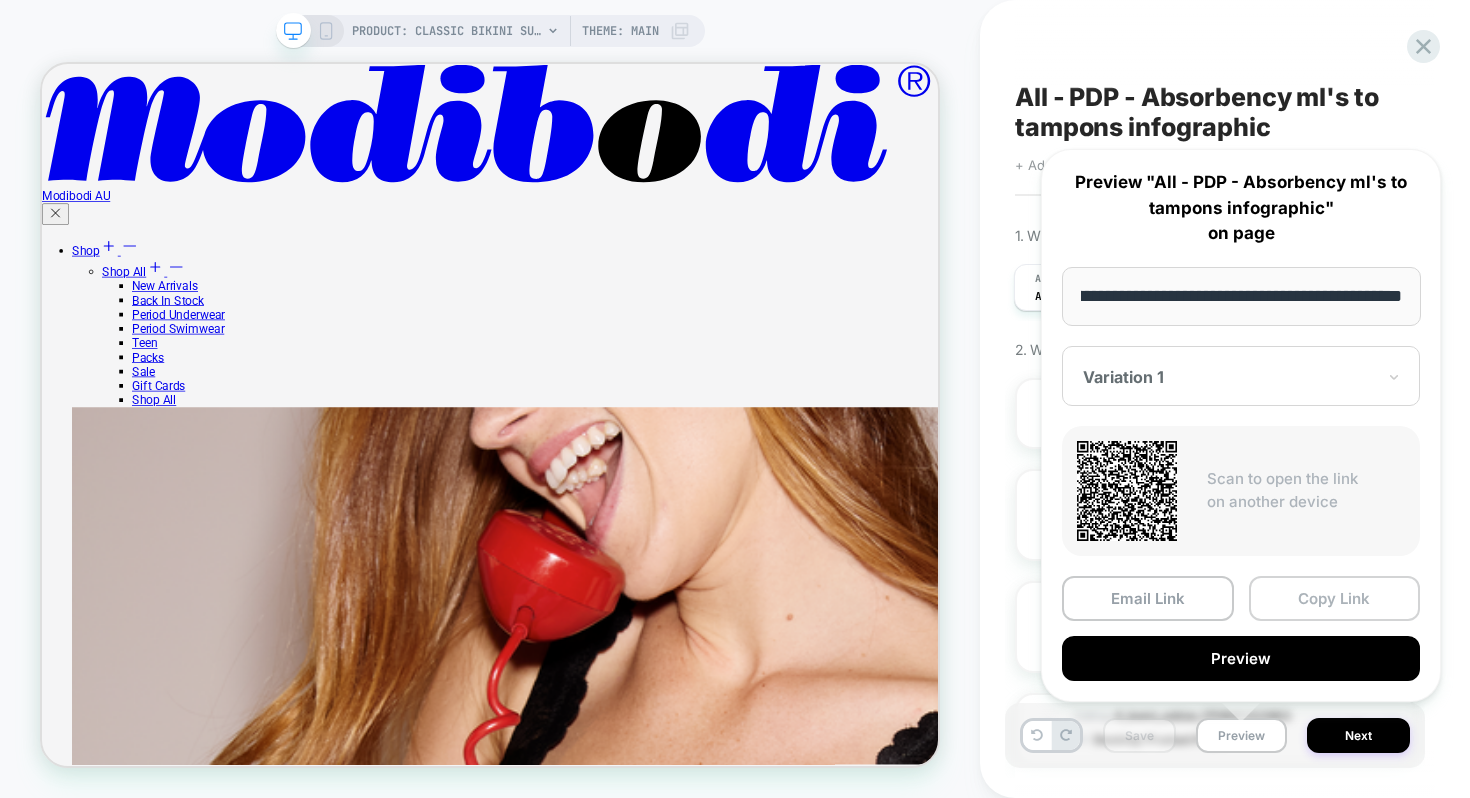 click on "Copy Link" at bounding box center [1335, 598] 